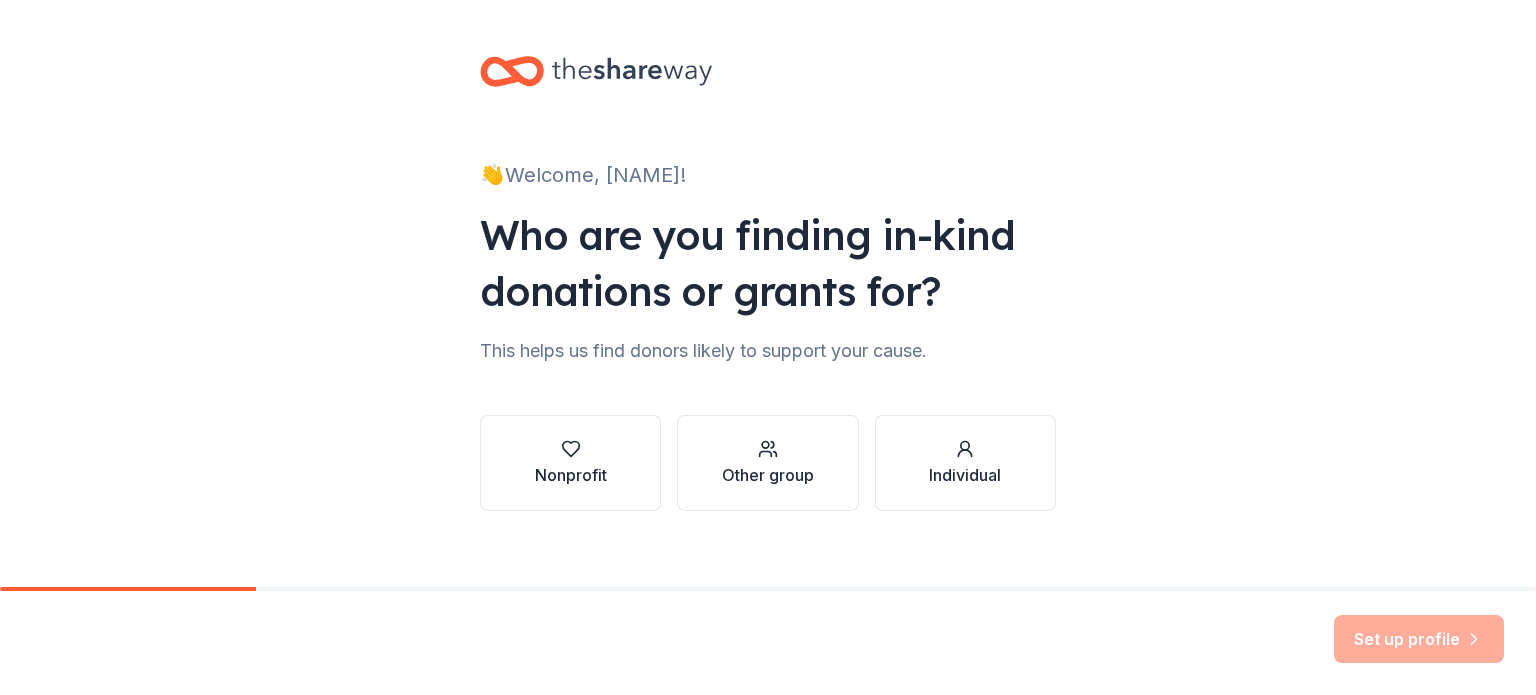 scroll, scrollTop: 0, scrollLeft: 0, axis: both 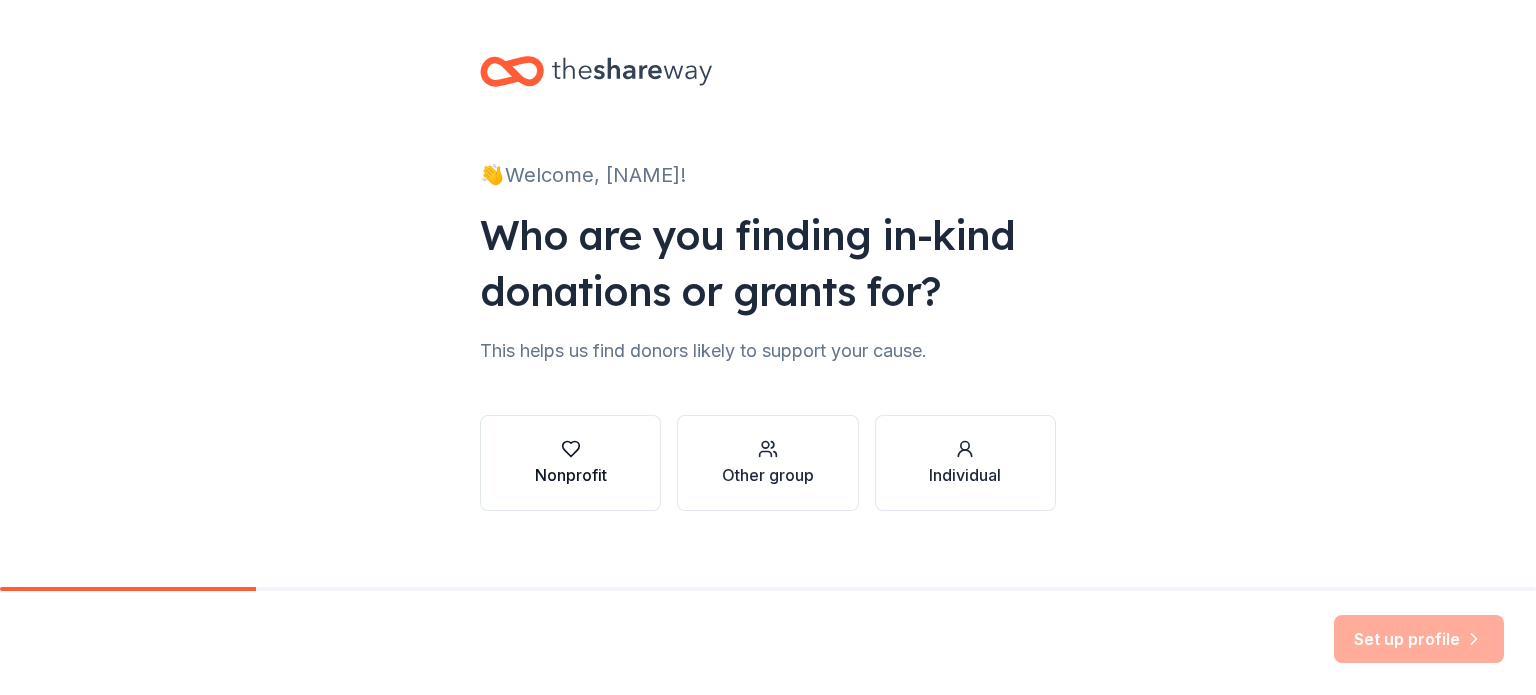 click 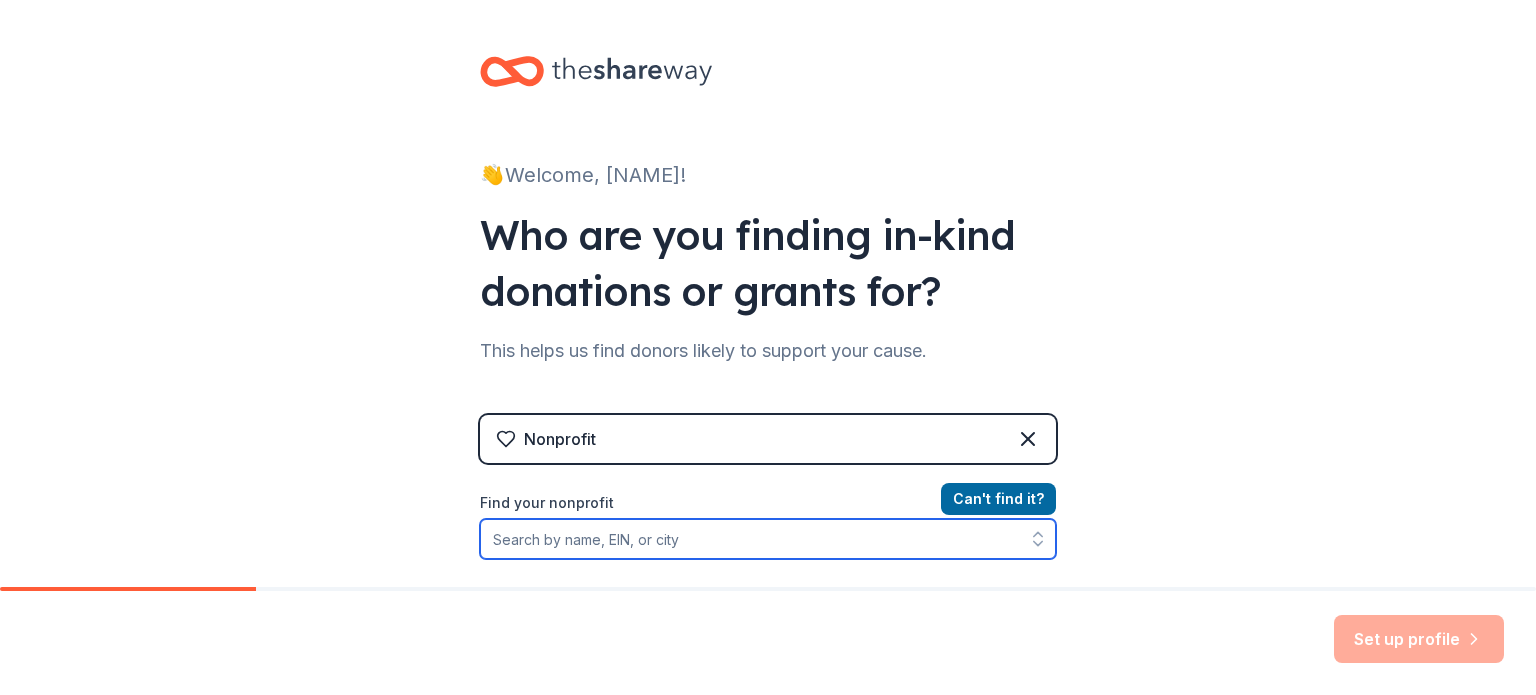 click on "Find your nonprofit" at bounding box center (768, 539) 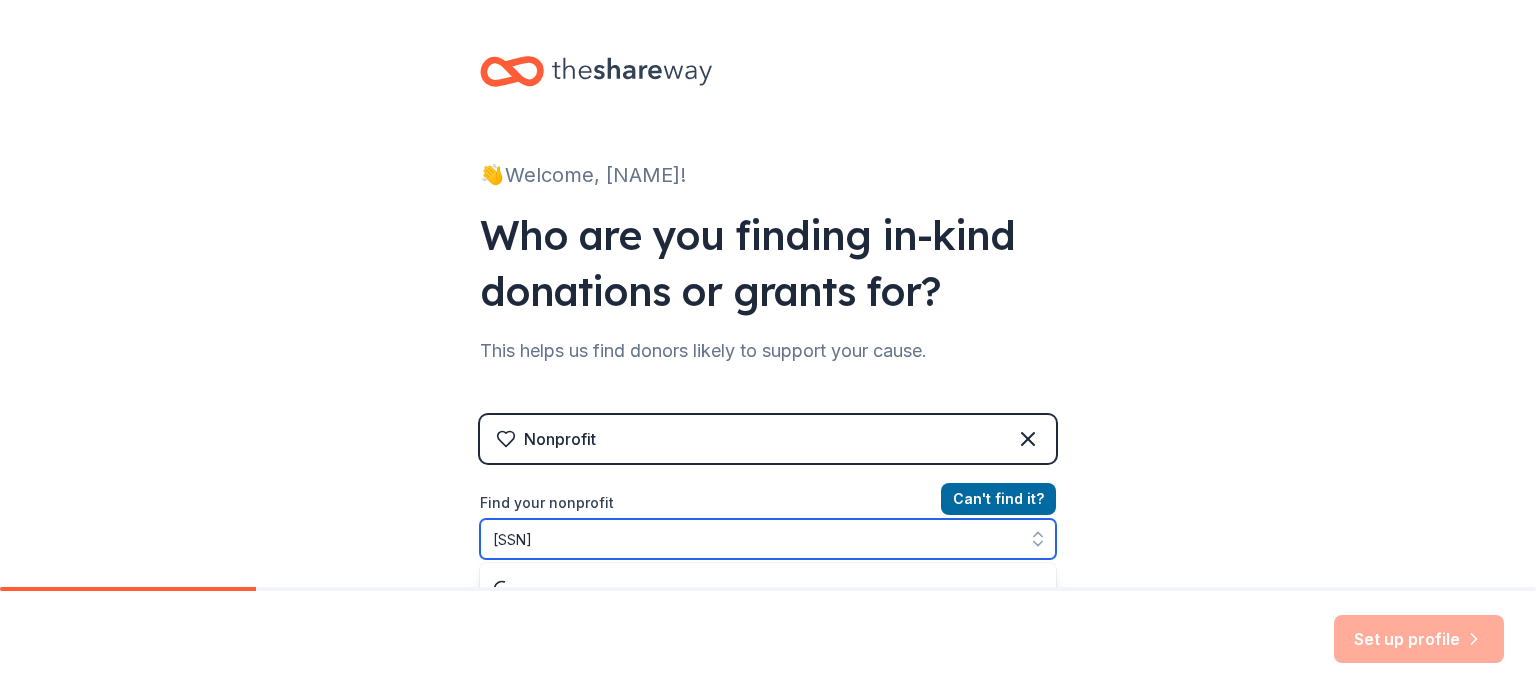scroll, scrollTop: 72, scrollLeft: 0, axis: vertical 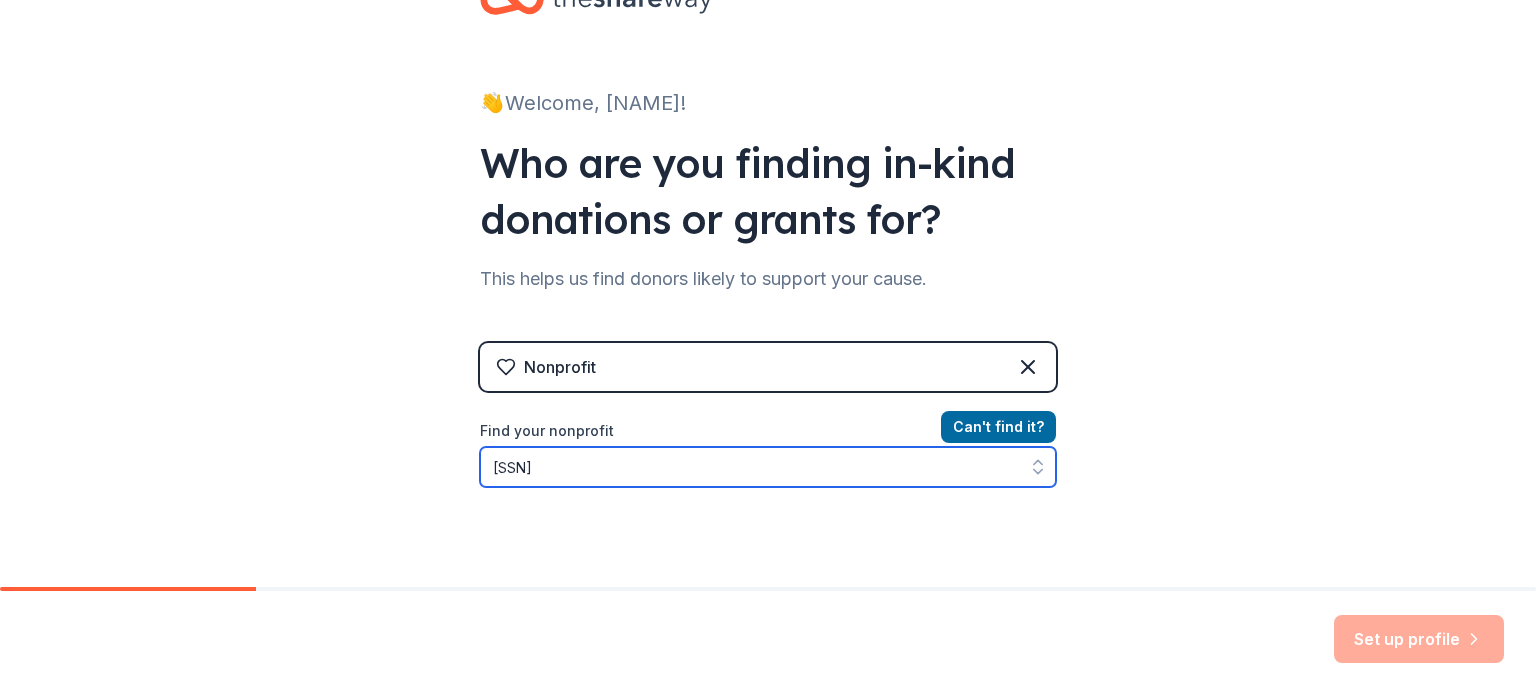 type on "[SSN]" 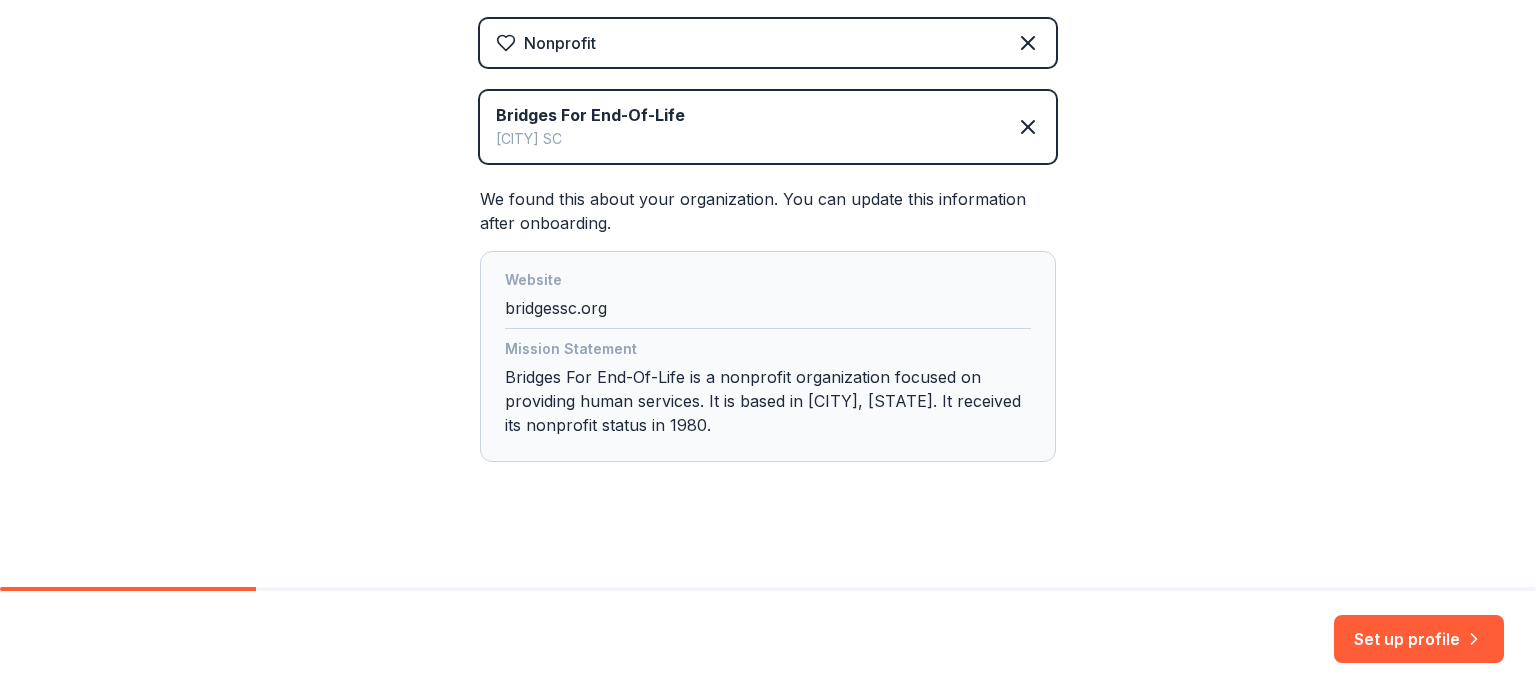 scroll, scrollTop: 406, scrollLeft: 0, axis: vertical 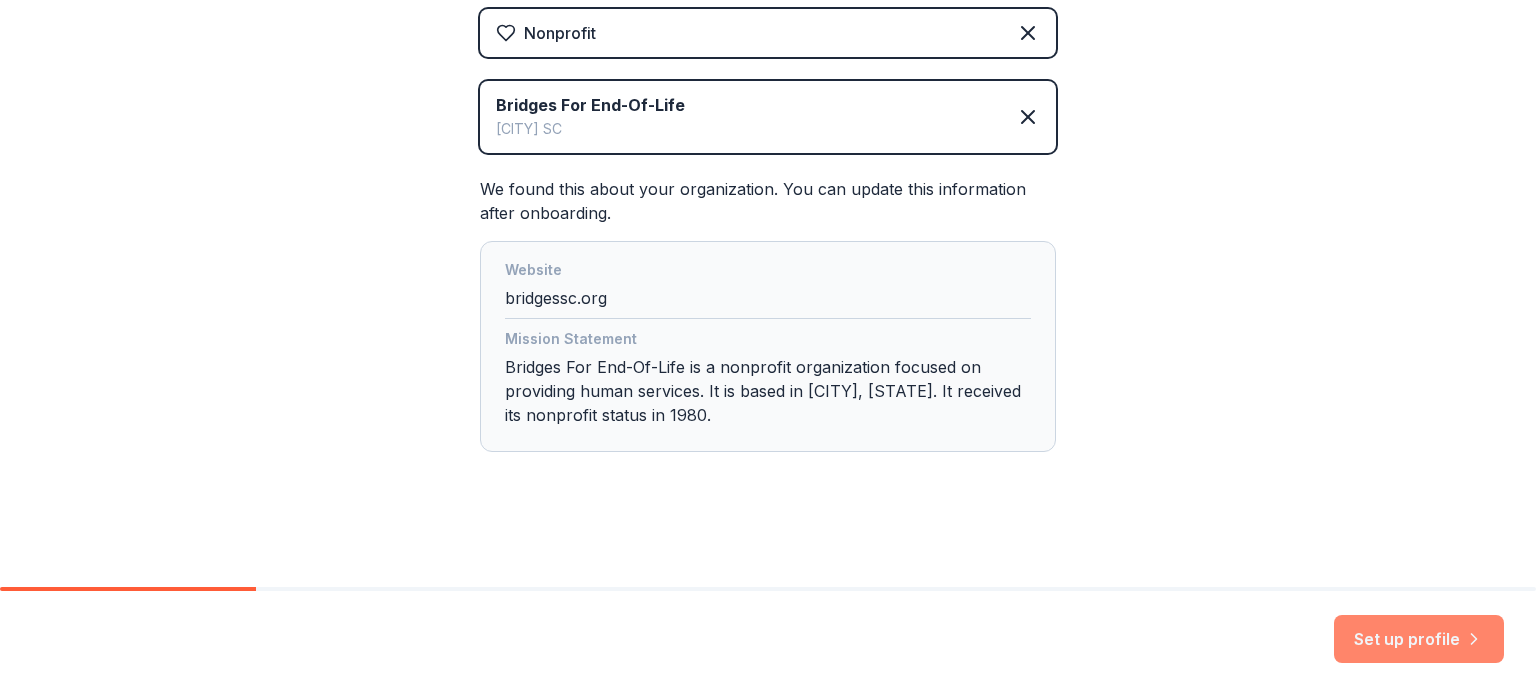 click on "Set up profile" at bounding box center (1419, 639) 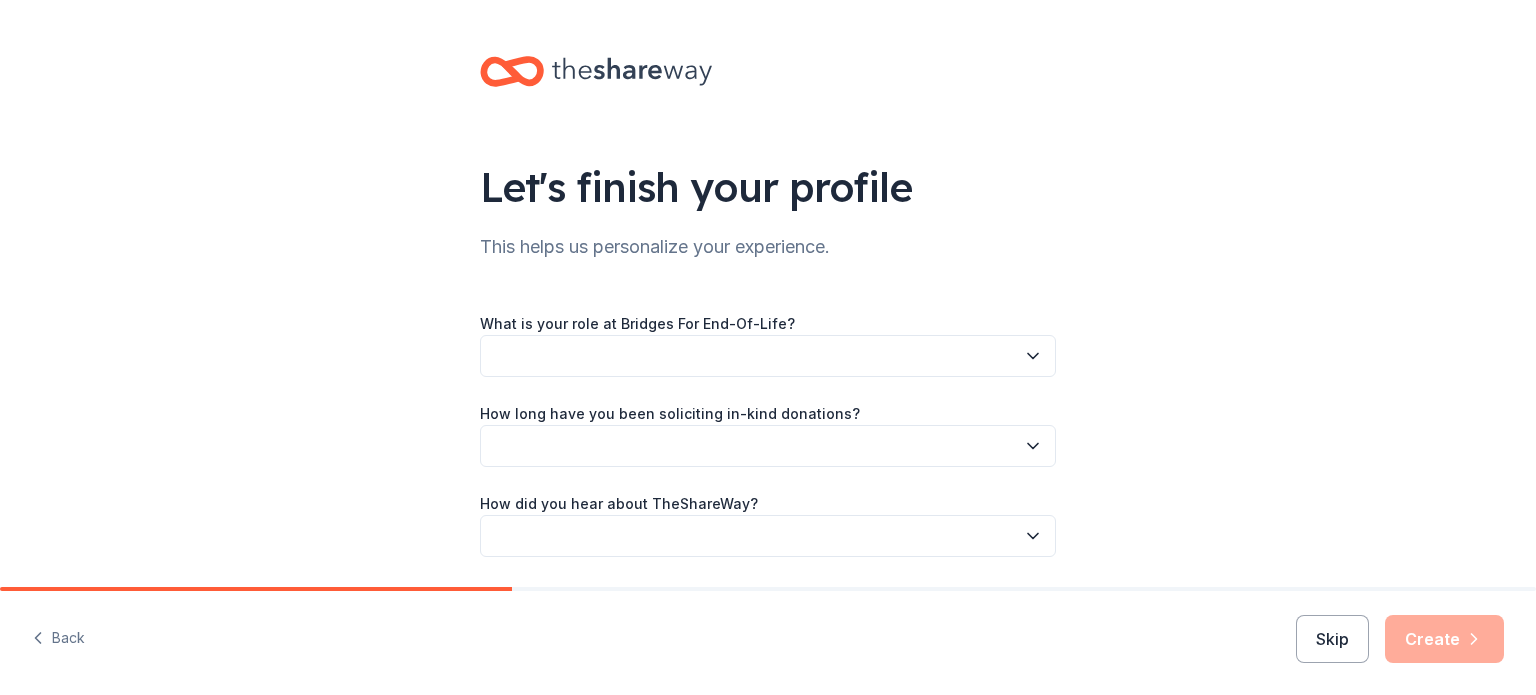 click at bounding box center (768, 356) 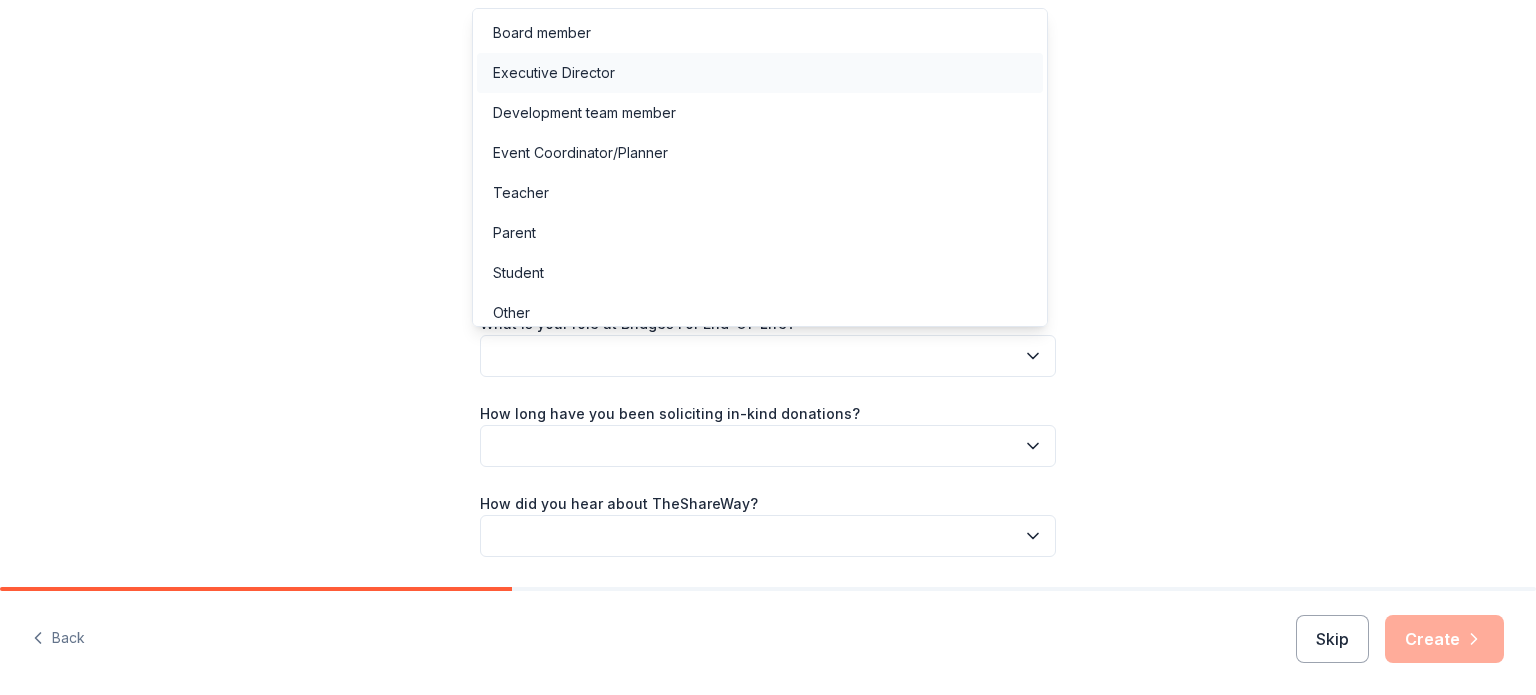 click on "Executive Director" at bounding box center [554, 73] 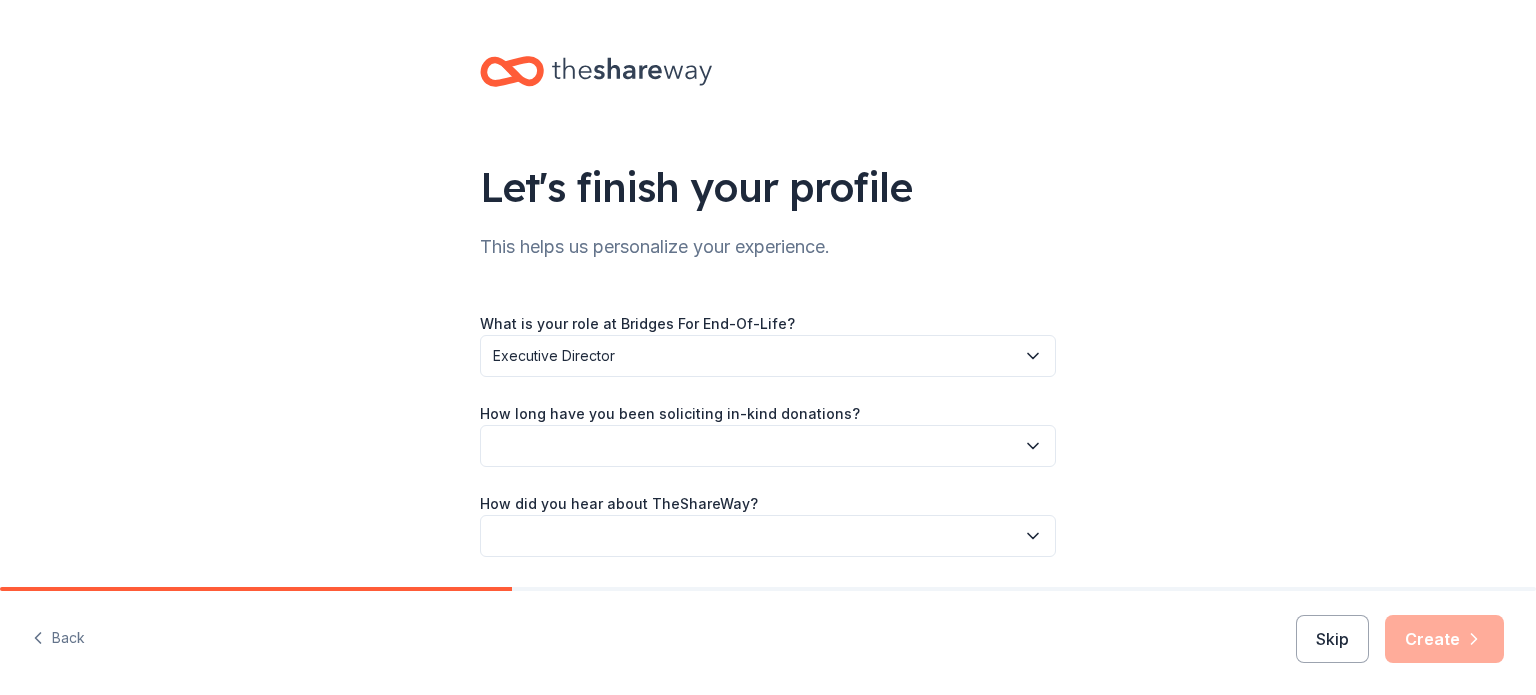 click at bounding box center [768, 446] 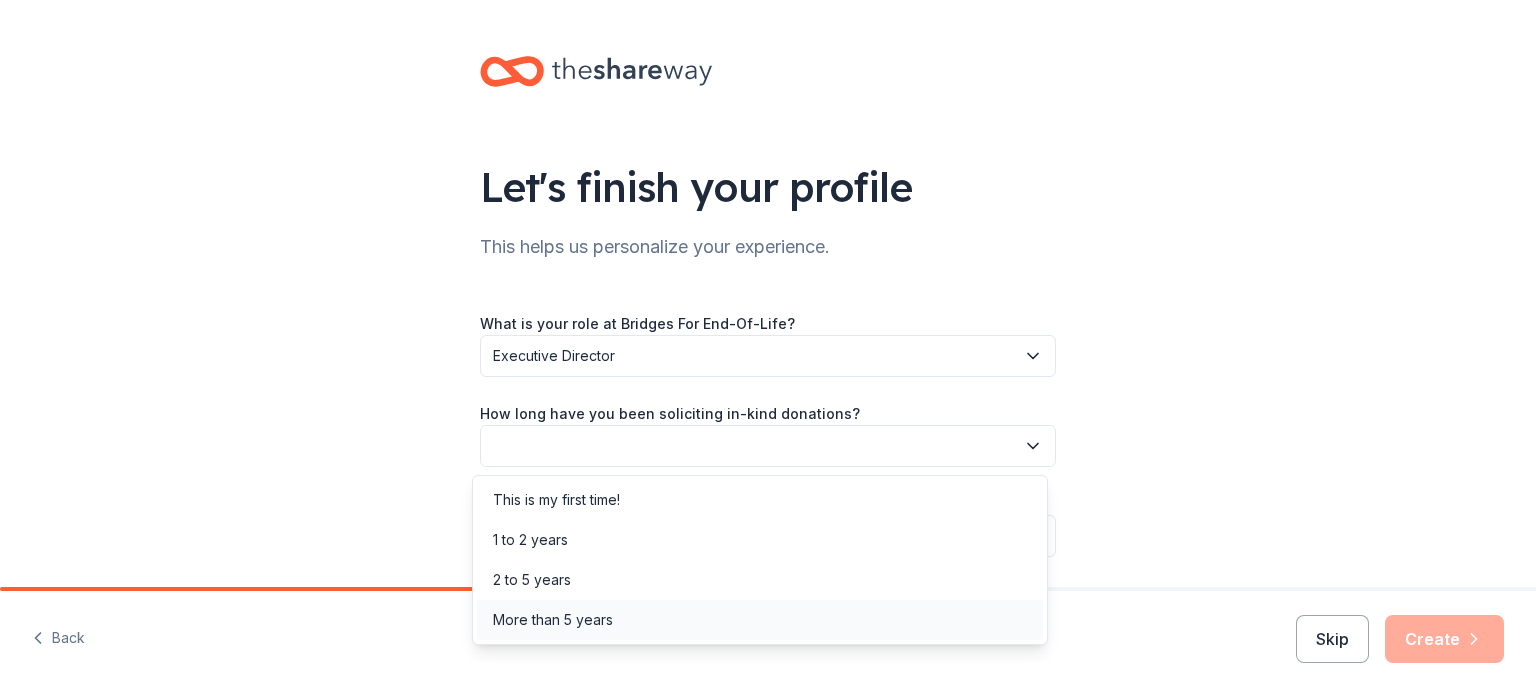 click on "More than 5 years" at bounding box center (553, 620) 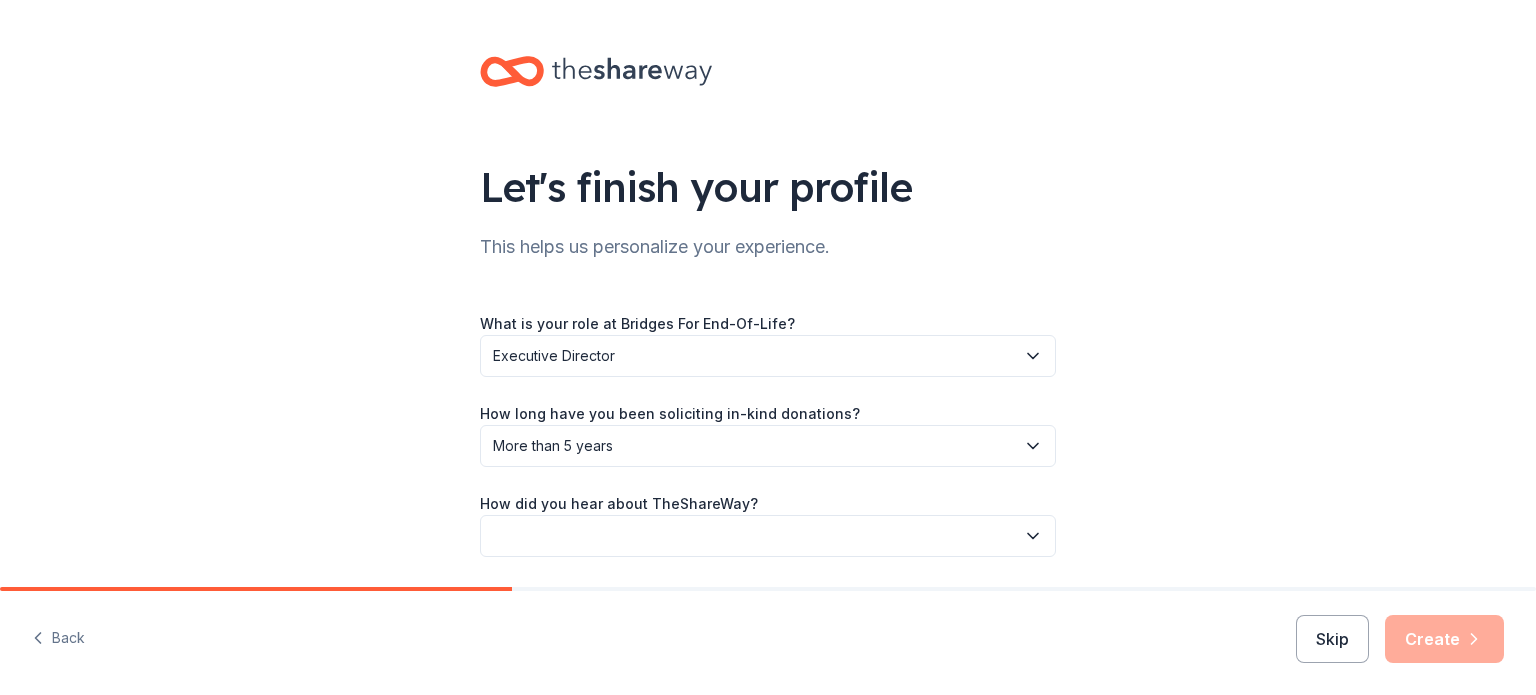 click 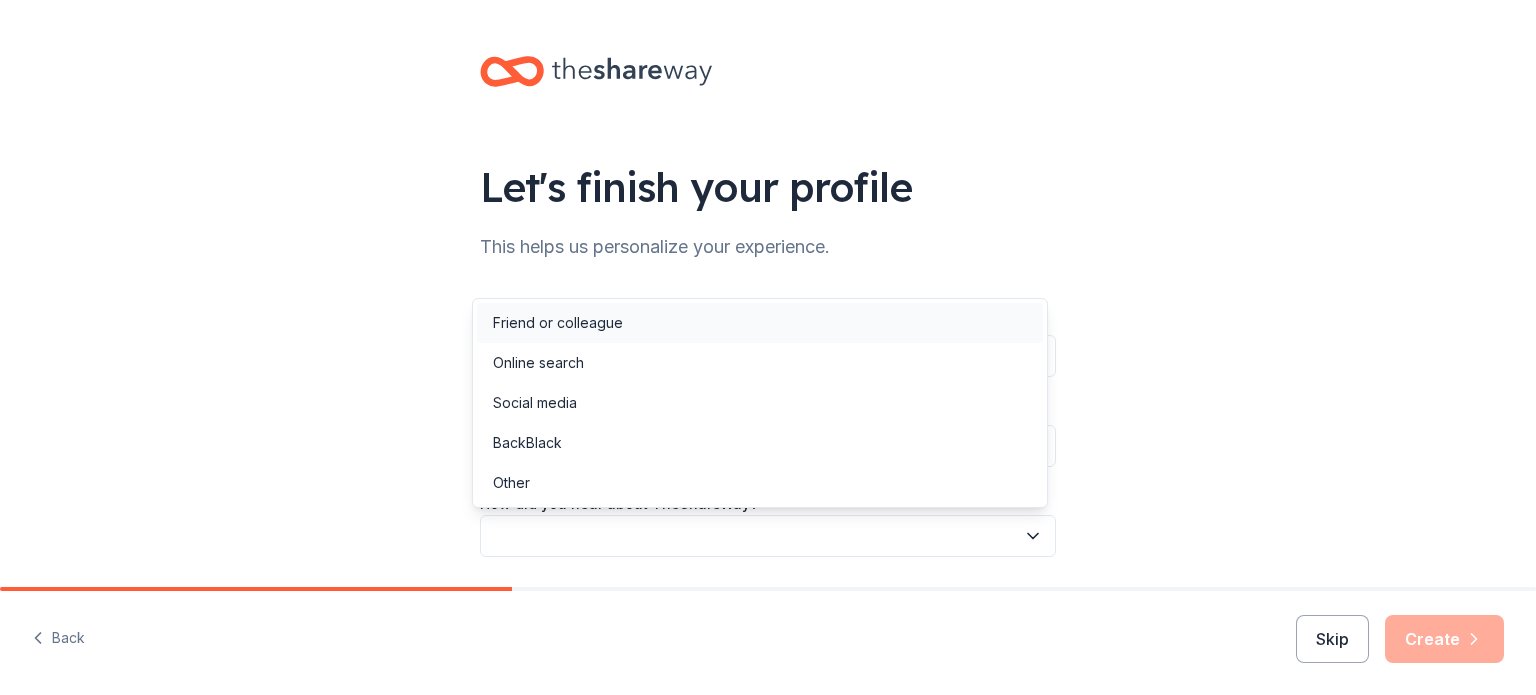 click on "Friend or colleague" at bounding box center [558, 323] 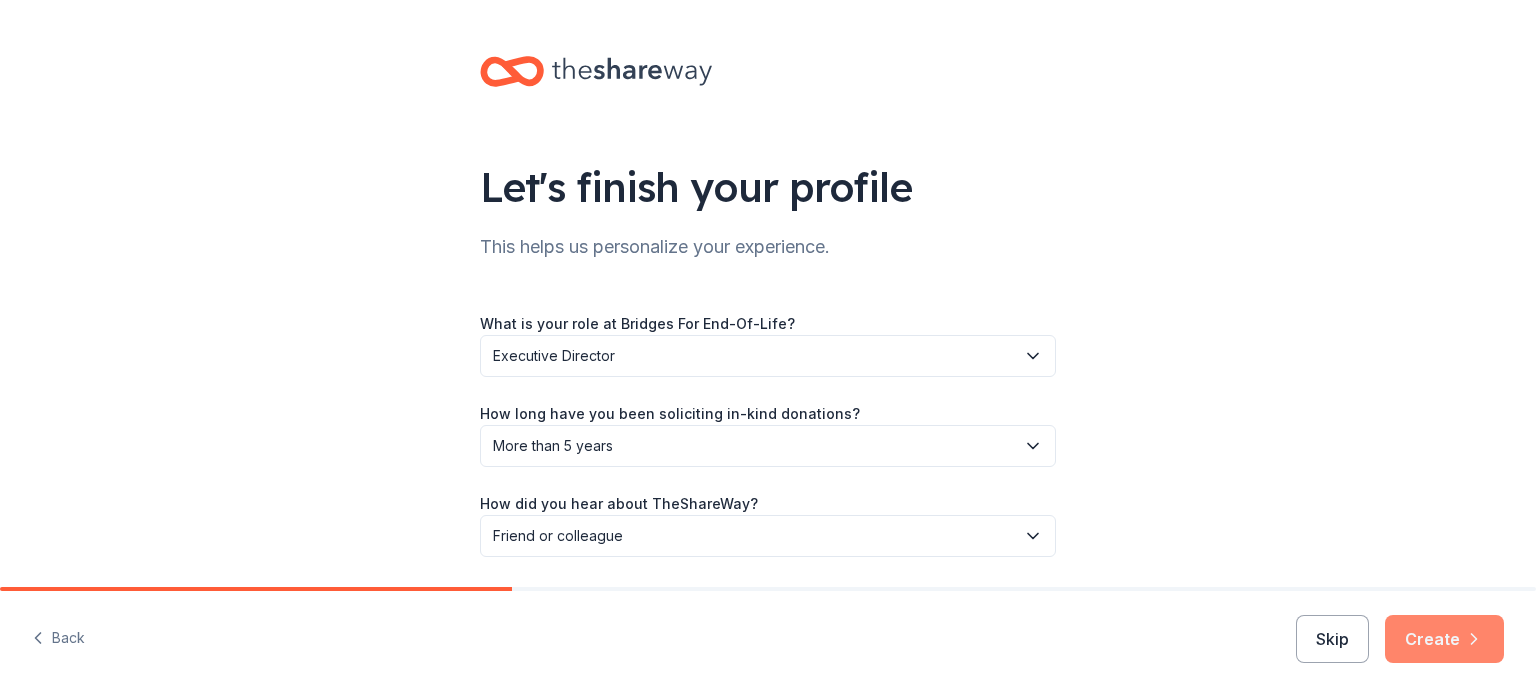 click on "Create" at bounding box center [1444, 639] 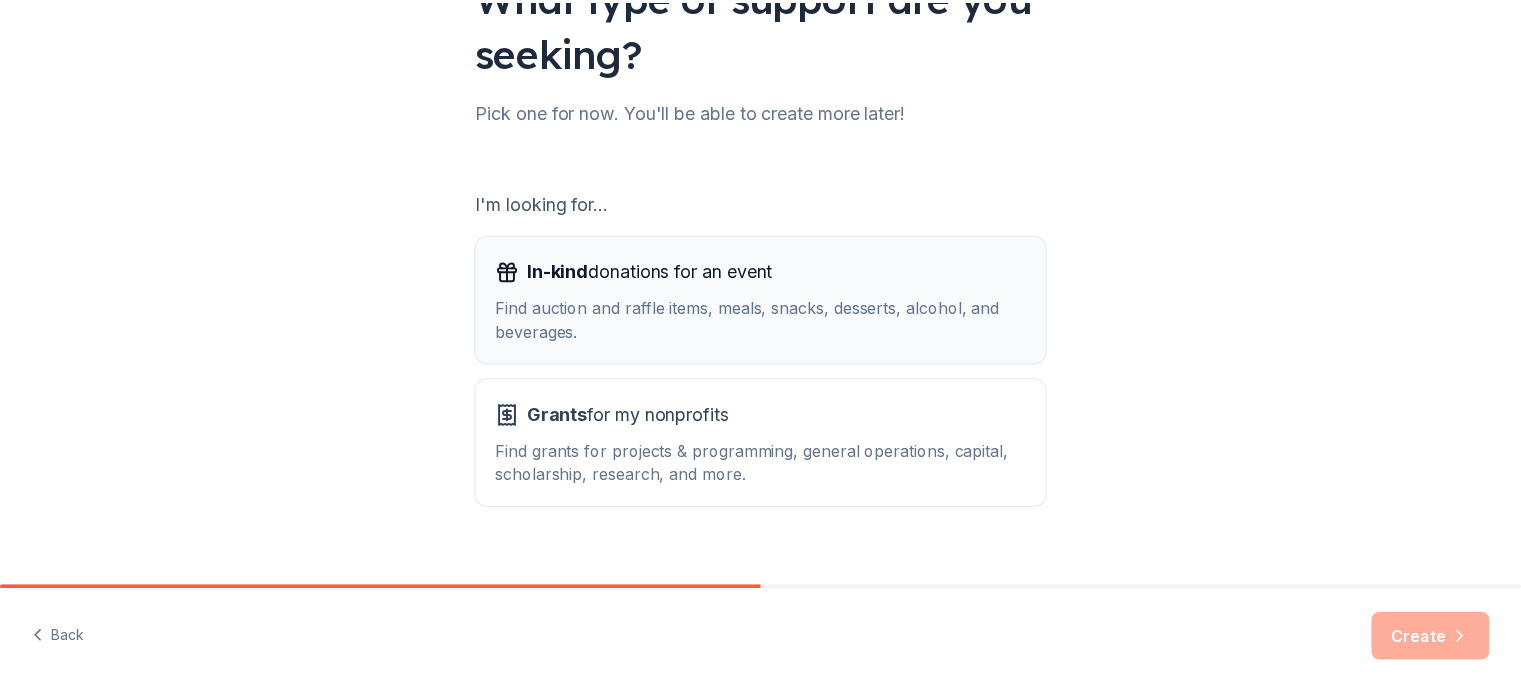 scroll, scrollTop: 200, scrollLeft: 0, axis: vertical 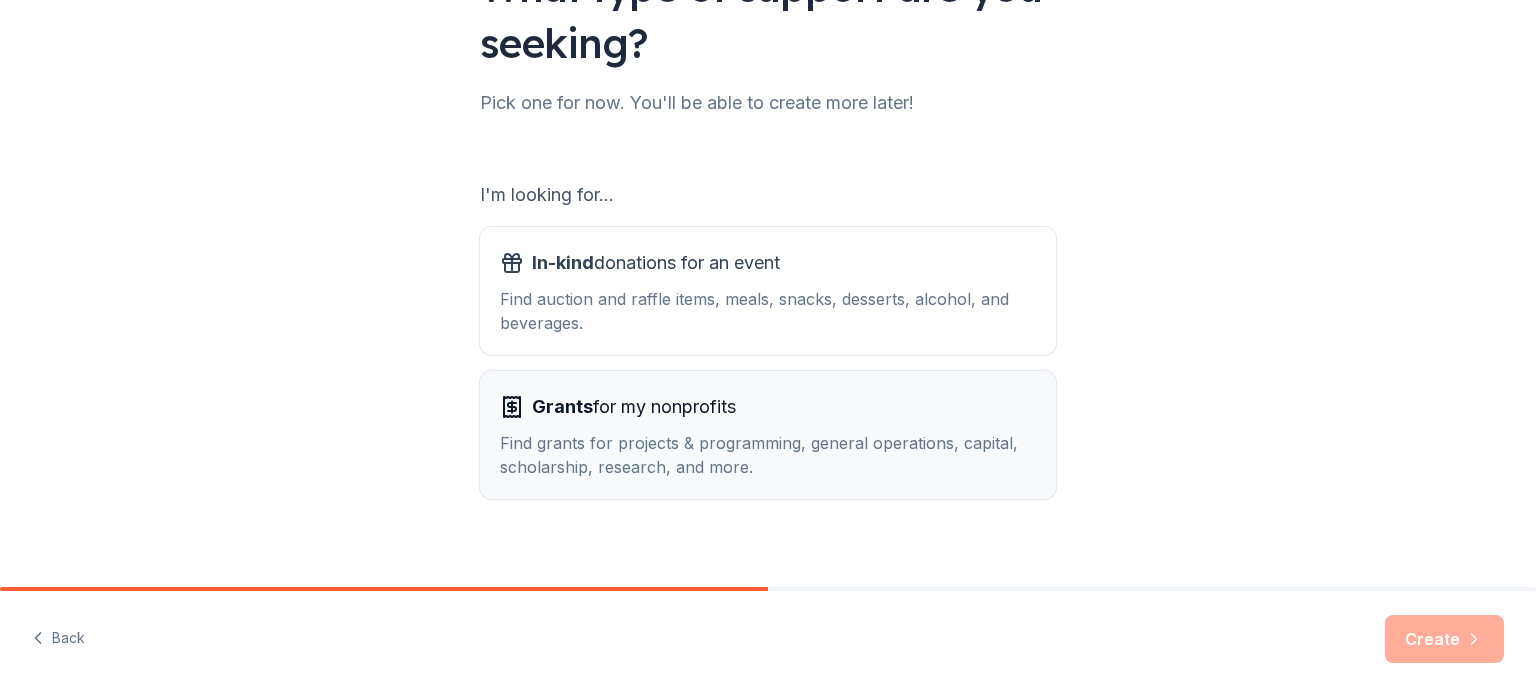 click on "Find grants for projects & programming, general operations, capital, scholarship, research, and more." at bounding box center [768, 455] 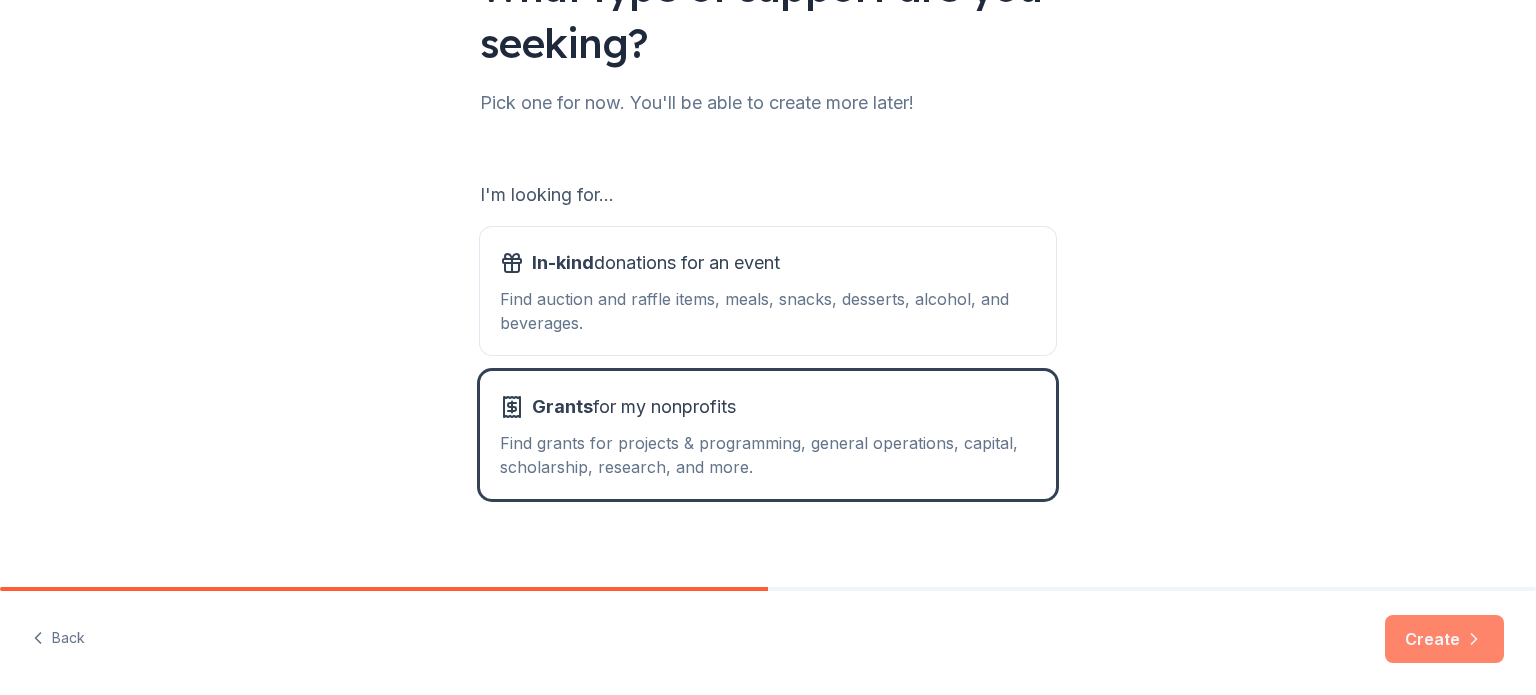 click on "Create" at bounding box center [1444, 639] 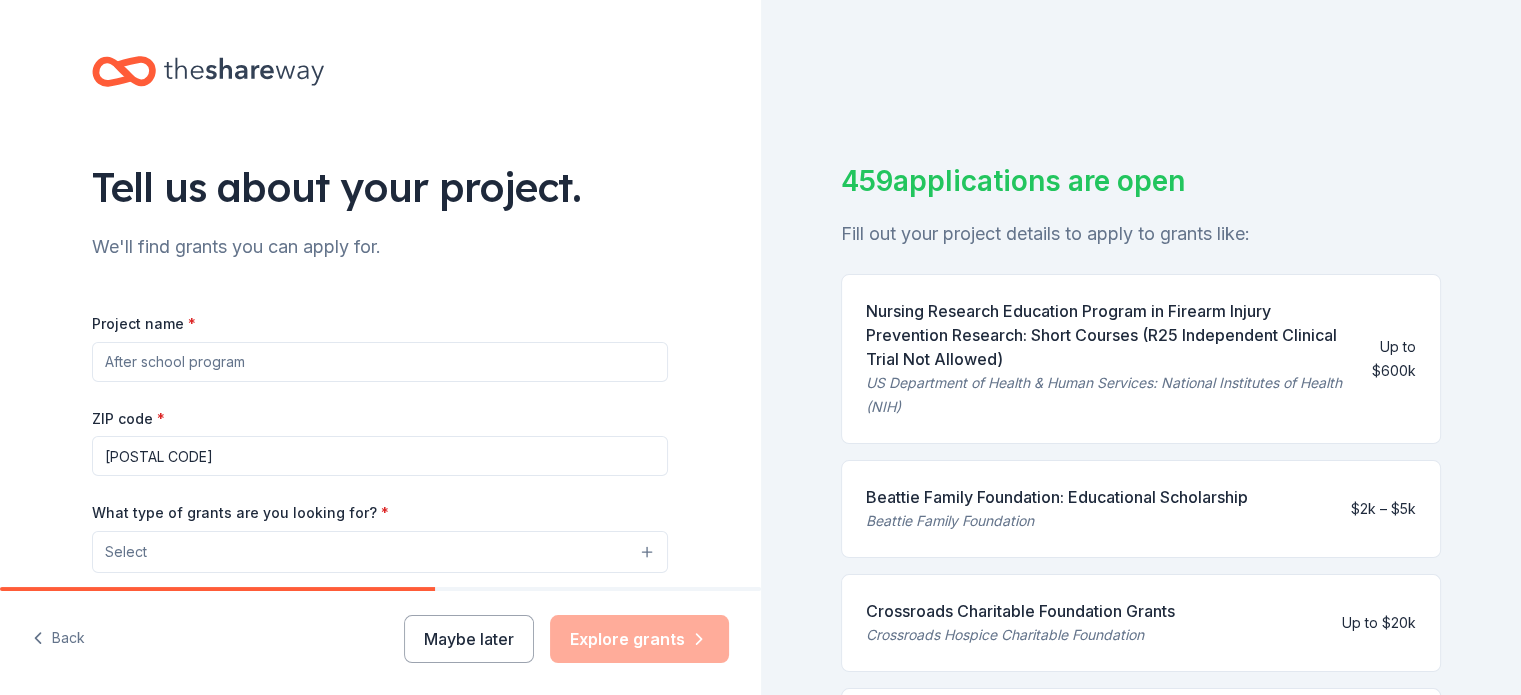 click on "Project name *" at bounding box center [380, 362] 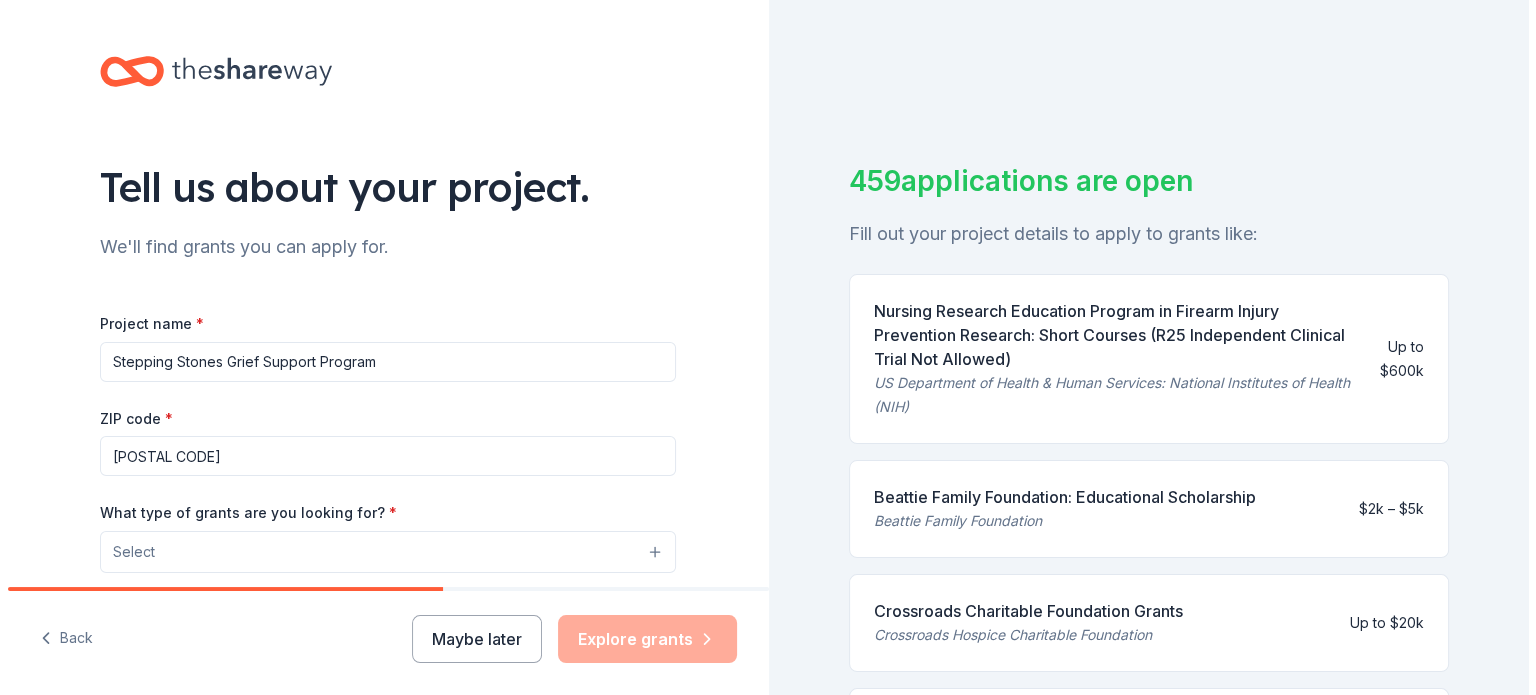 scroll, scrollTop: 200, scrollLeft: 0, axis: vertical 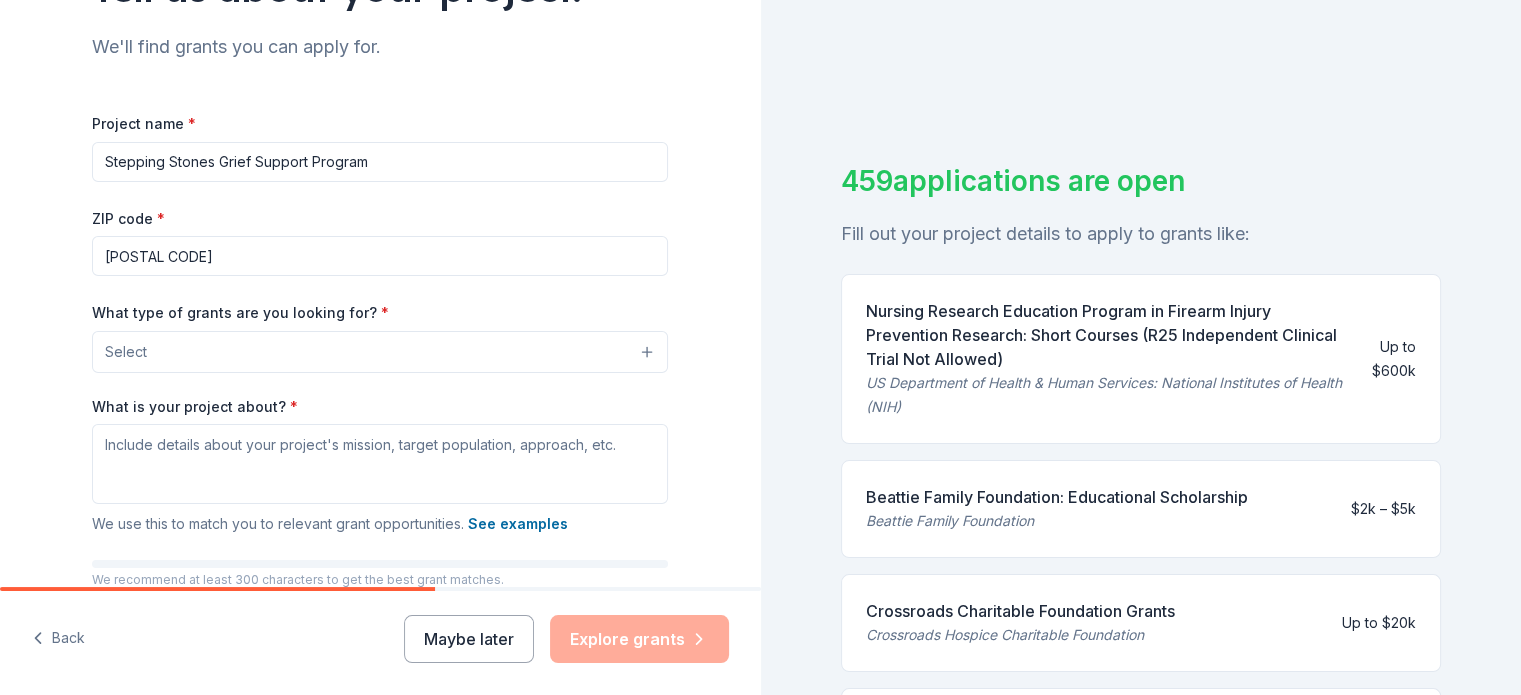 type on "Stepping Stones Grief Support Program" 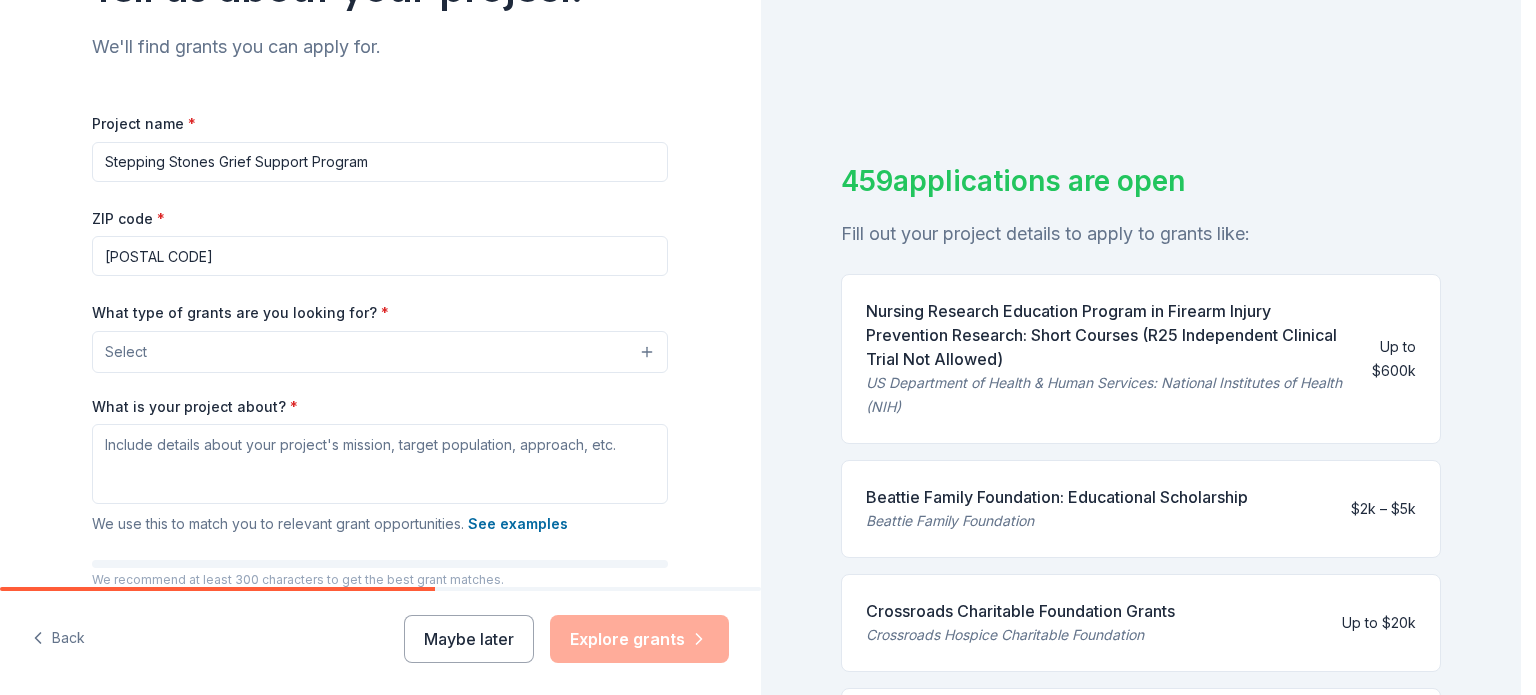 click on "Select" at bounding box center [380, 352] 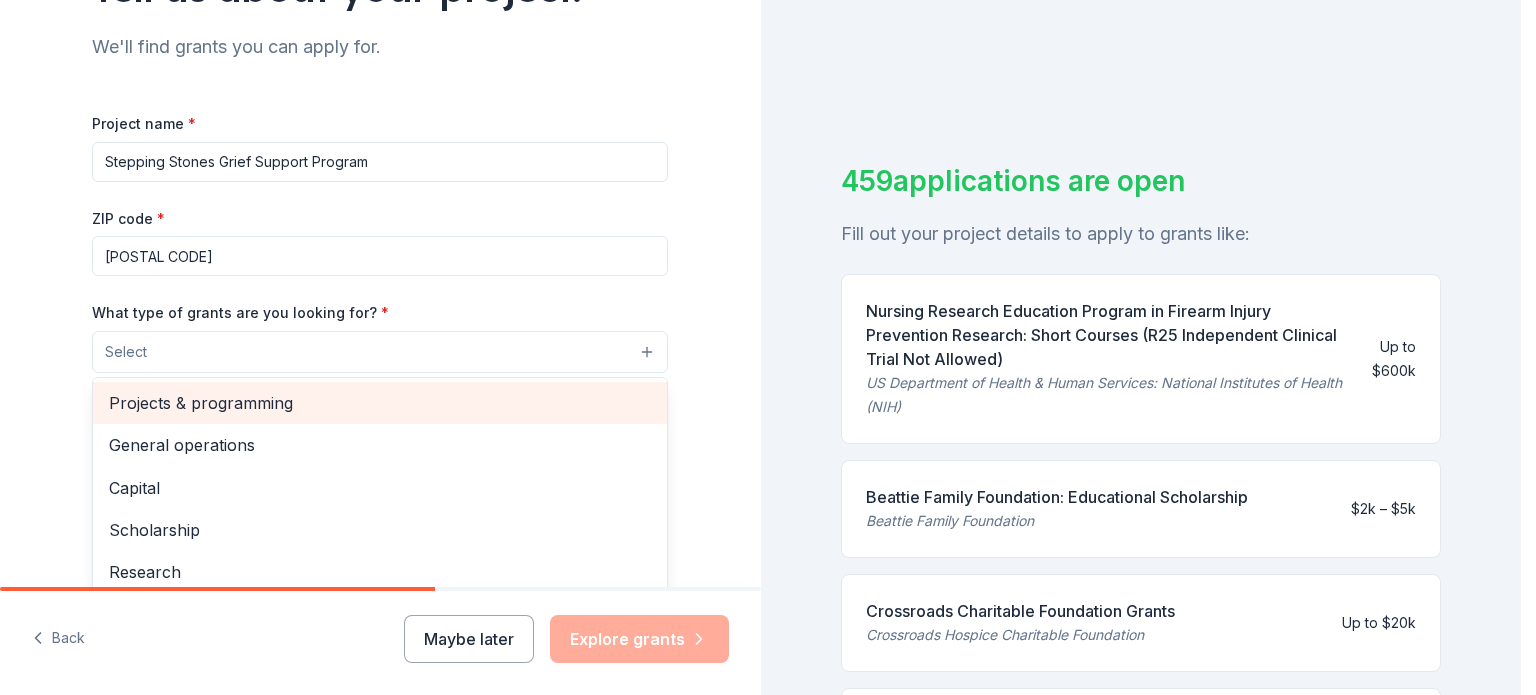 click on "Projects & programming" at bounding box center (380, 403) 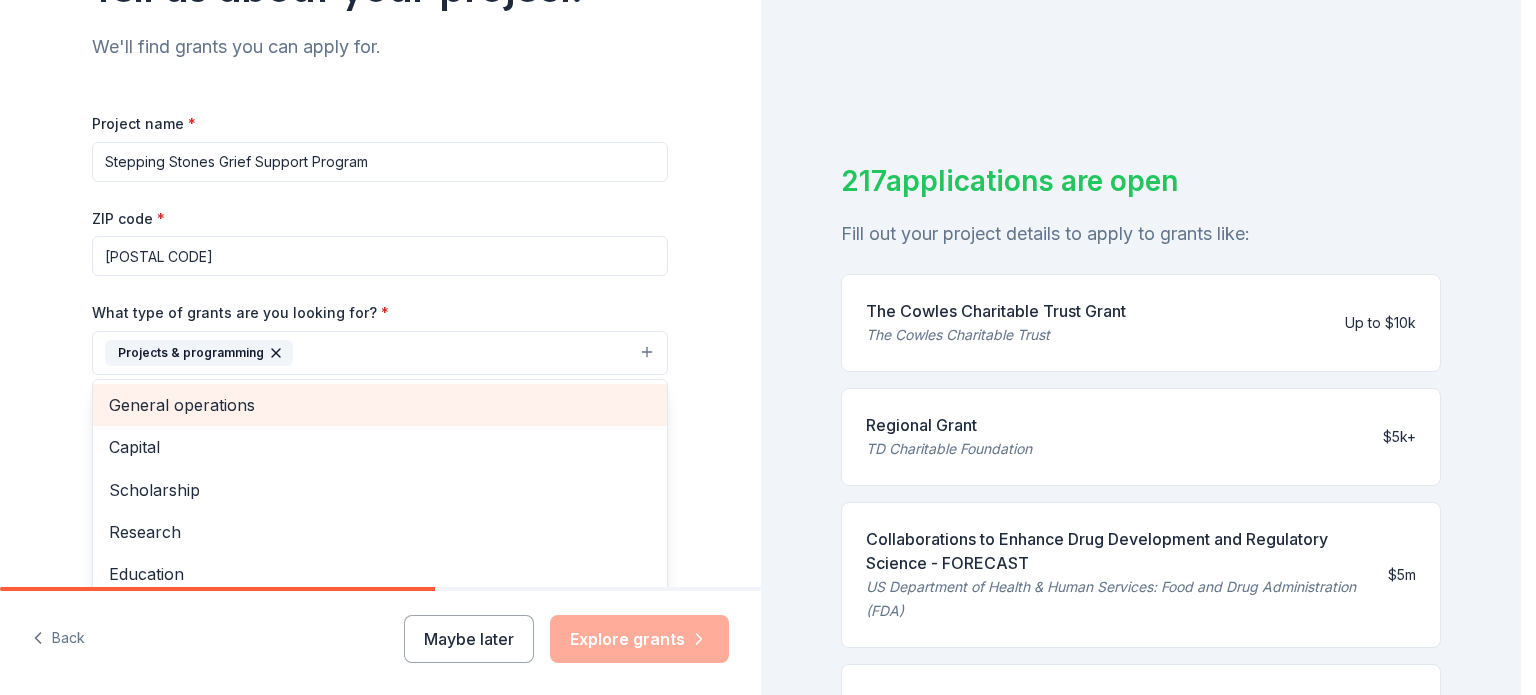 click on "General operations" at bounding box center [380, 405] 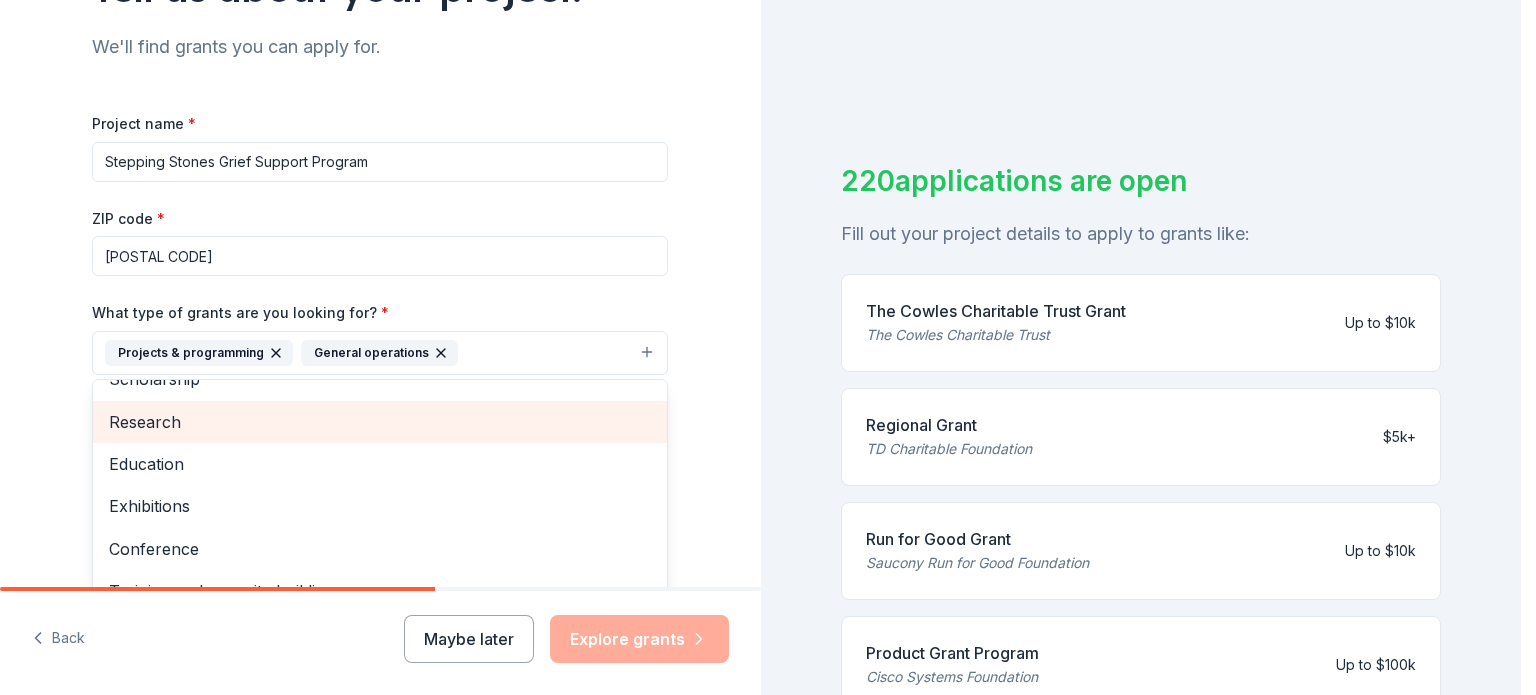 scroll, scrollTop: 100, scrollLeft: 0, axis: vertical 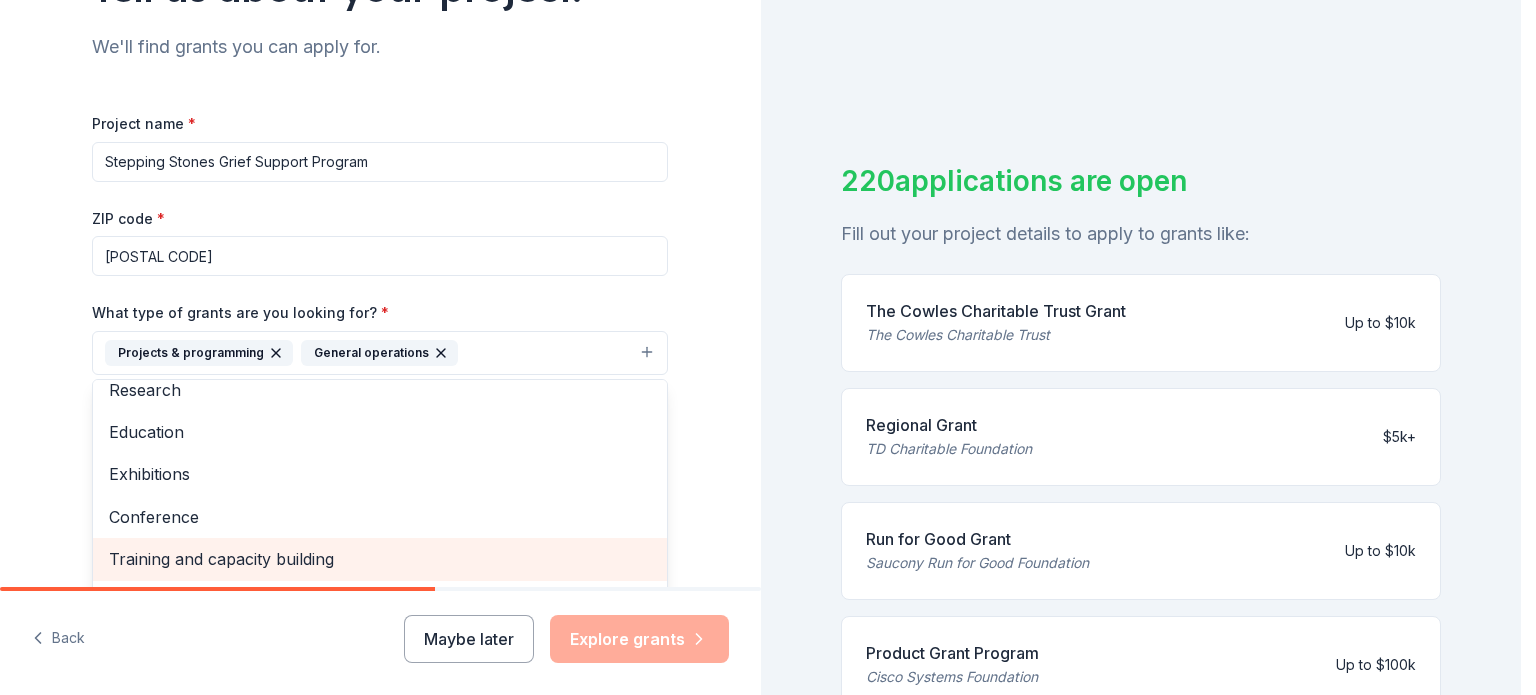 click on "Training and capacity building" at bounding box center [380, 559] 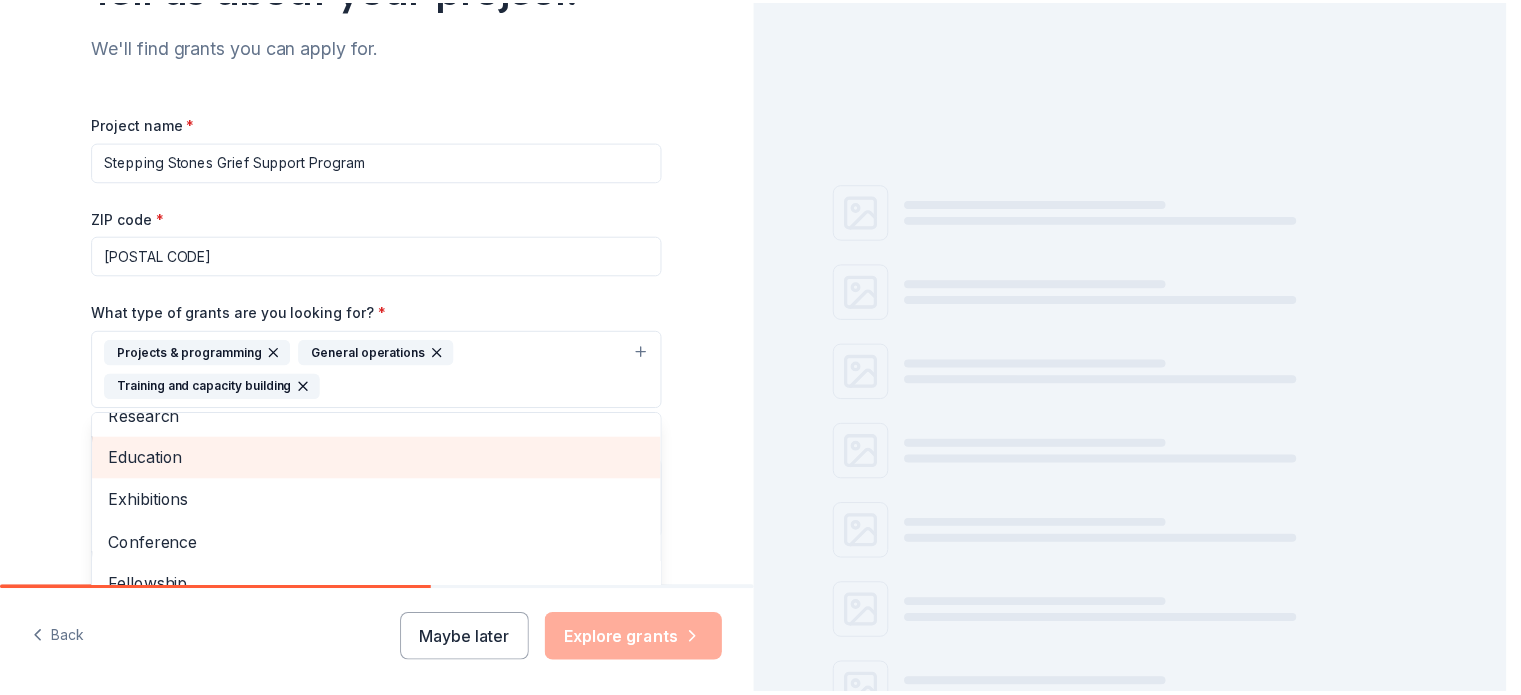 scroll, scrollTop: 108, scrollLeft: 0, axis: vertical 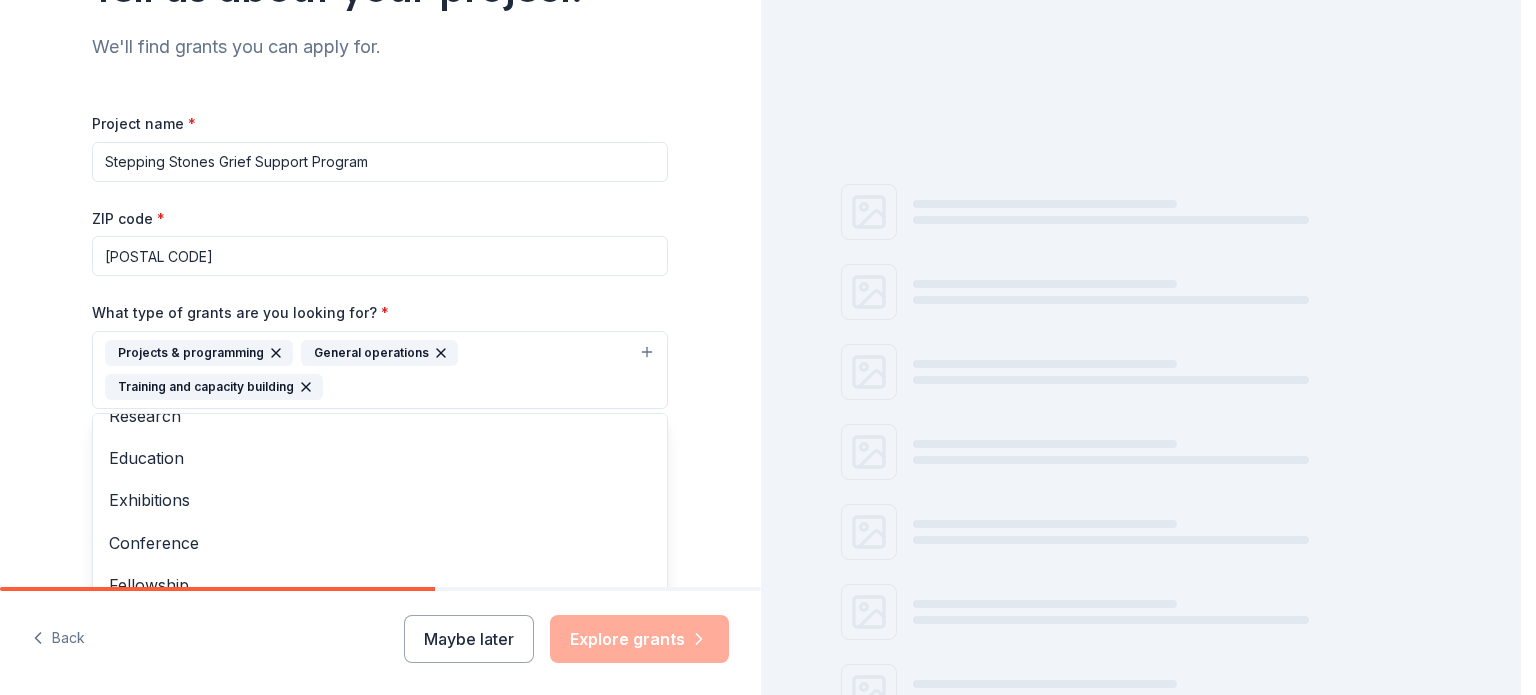 click on "Tell us about your project. We'll find grants you can apply for. Project name * Stepping Stones Grief Support Program ZIP code * 29405 What type of grants are you looking for? * Projects & programming General operations Training and capacity building Capital Scholarship Research Education Exhibitions Conference Fellowship Other What is your project about? * We use this to match you to relevant grant opportunities.   See examples We recommend at least 300 characters to get the best grant matches. Send me reminders Email me reminders of grant application deadlines" at bounding box center [380, 296] 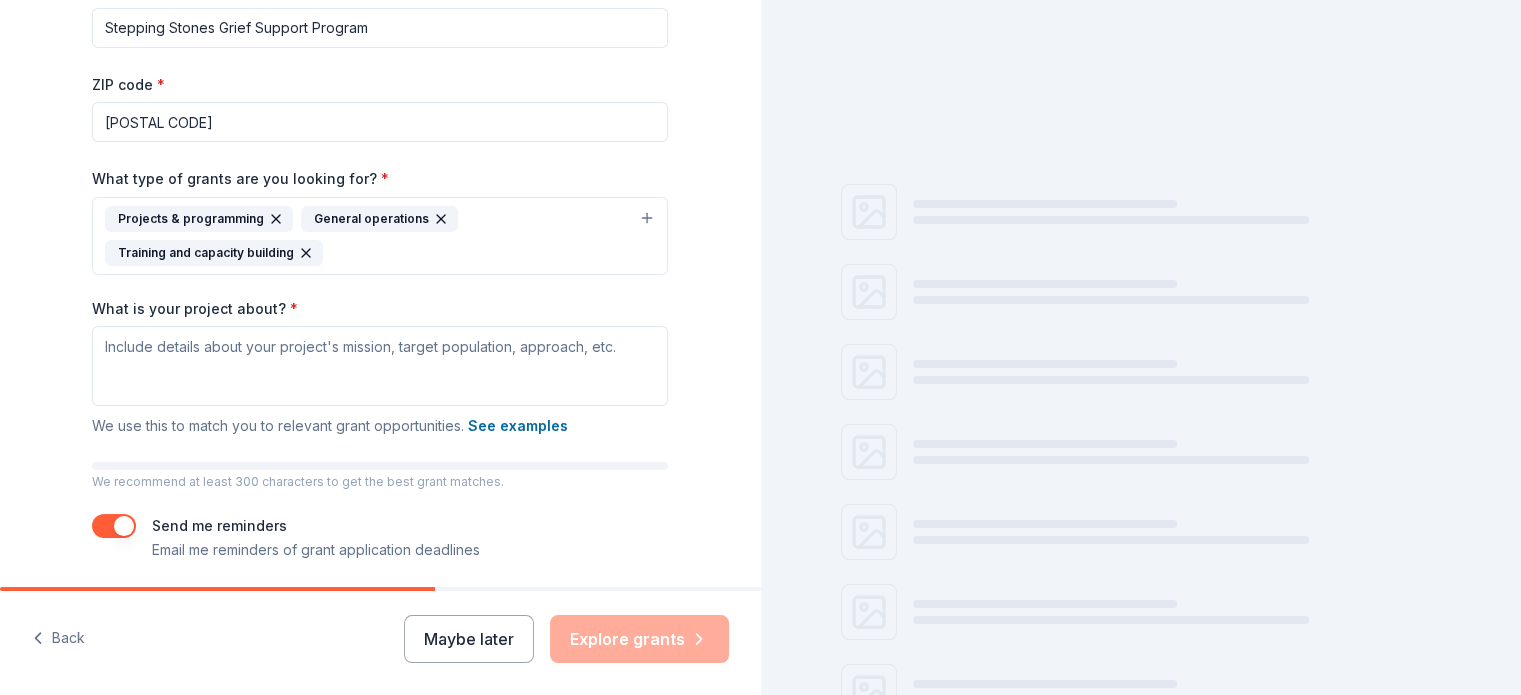 scroll, scrollTop: 400, scrollLeft: 0, axis: vertical 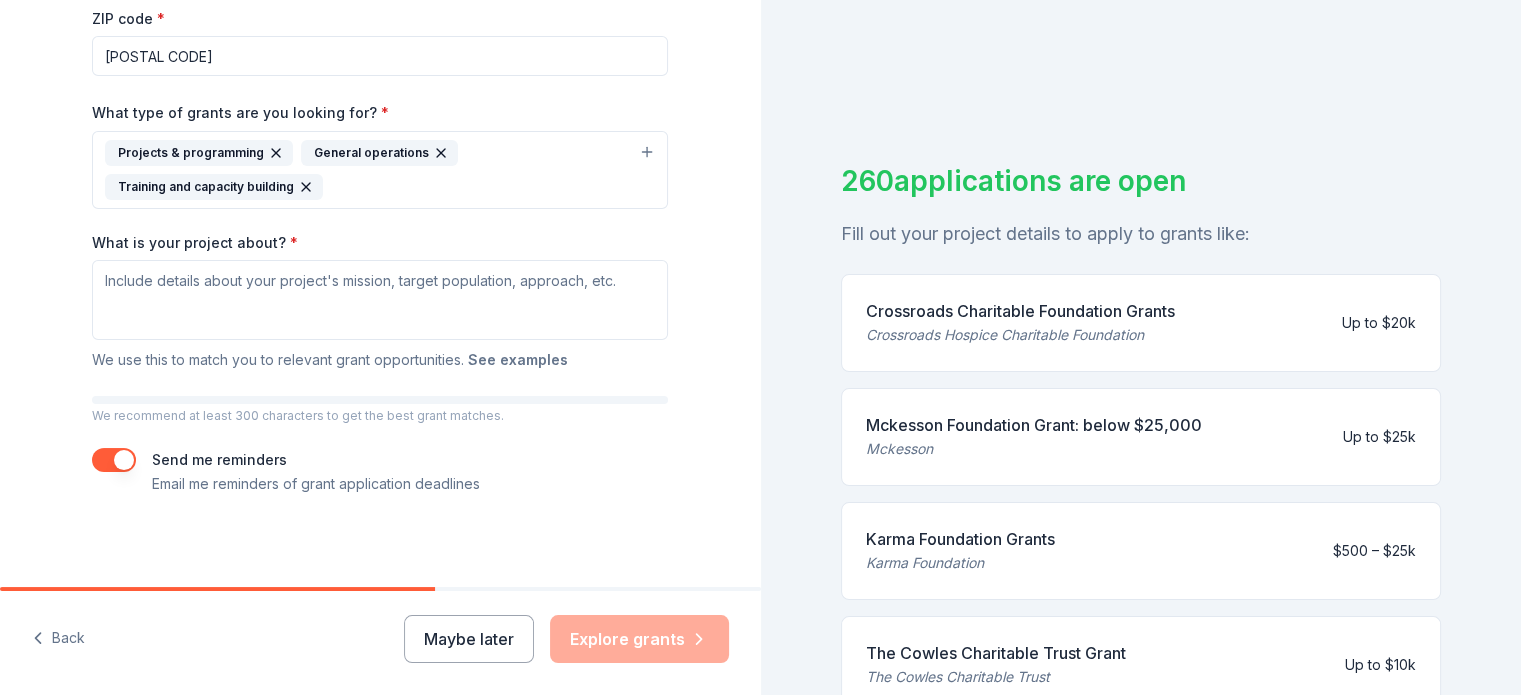 click on "See examples" at bounding box center (518, 360) 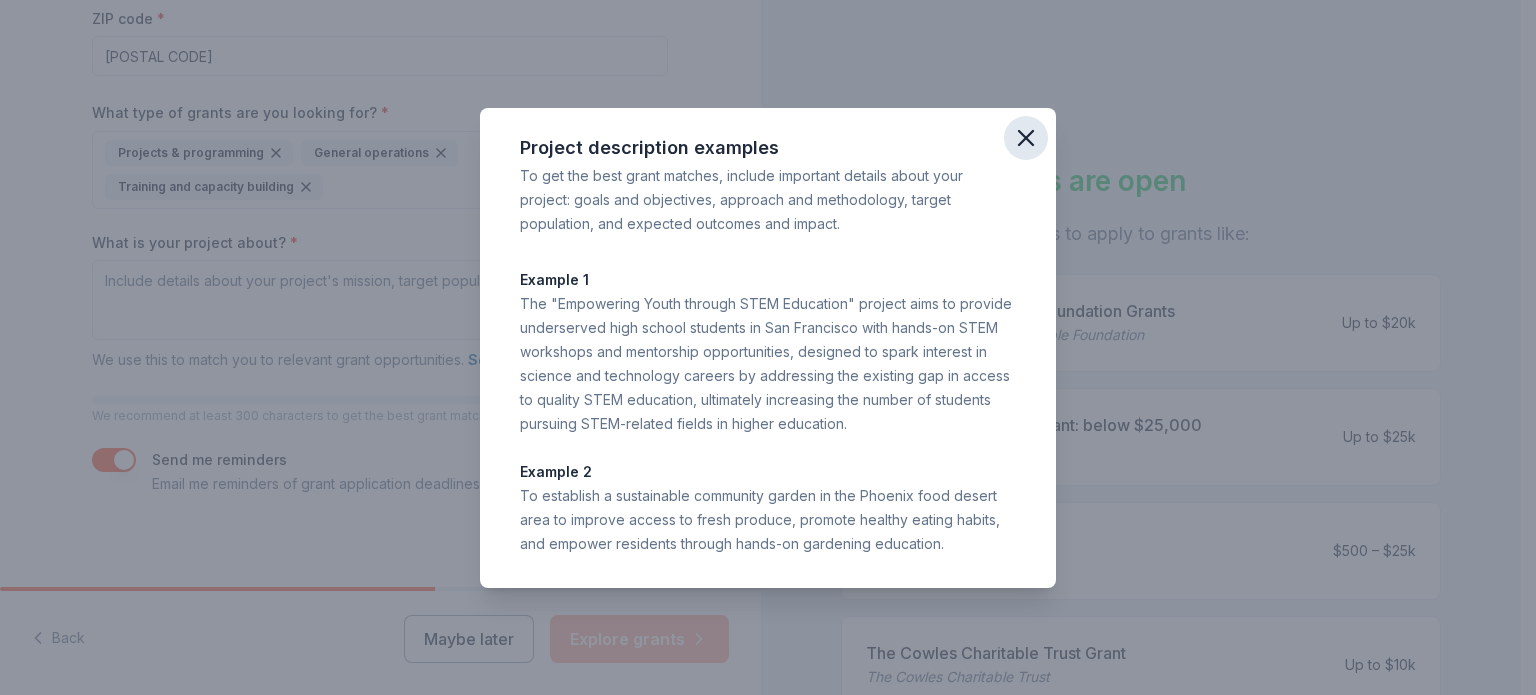 click 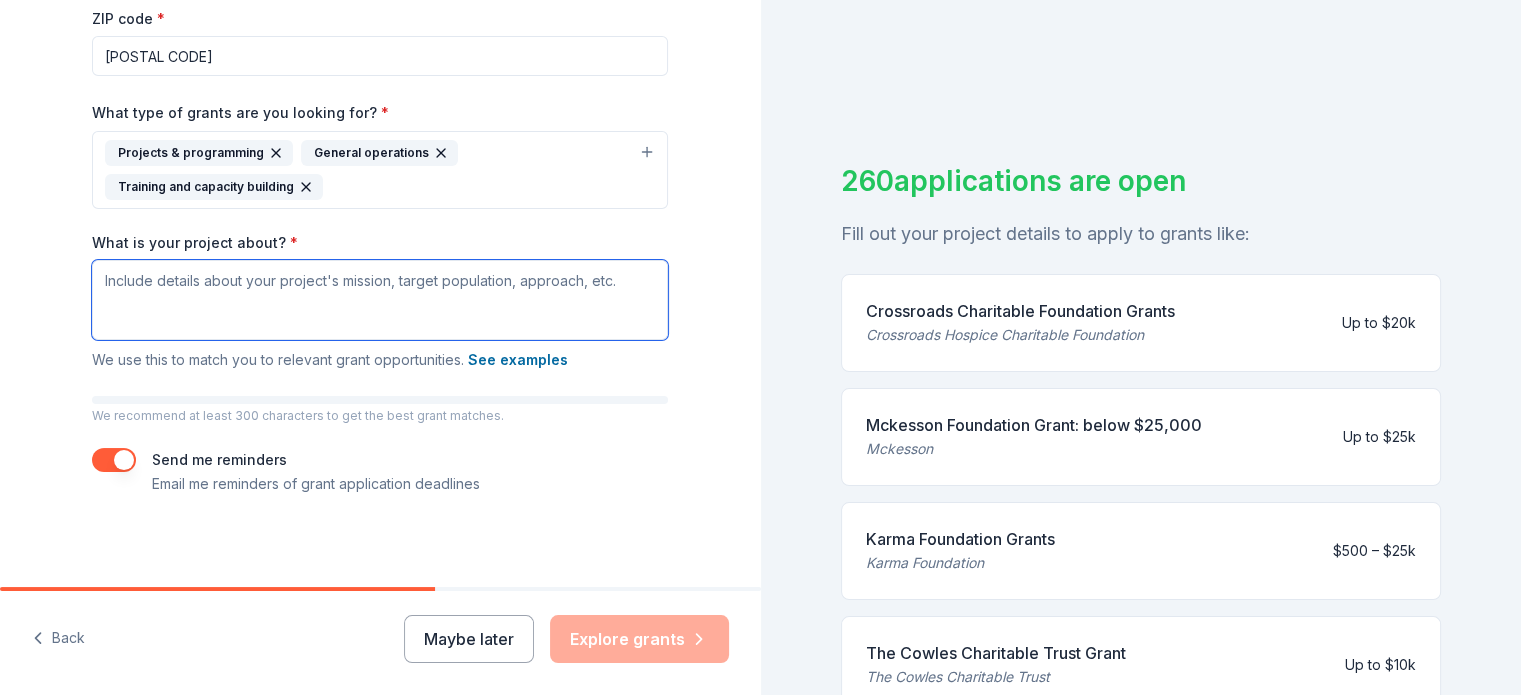 click on "What is your project about? *" at bounding box center [380, 300] 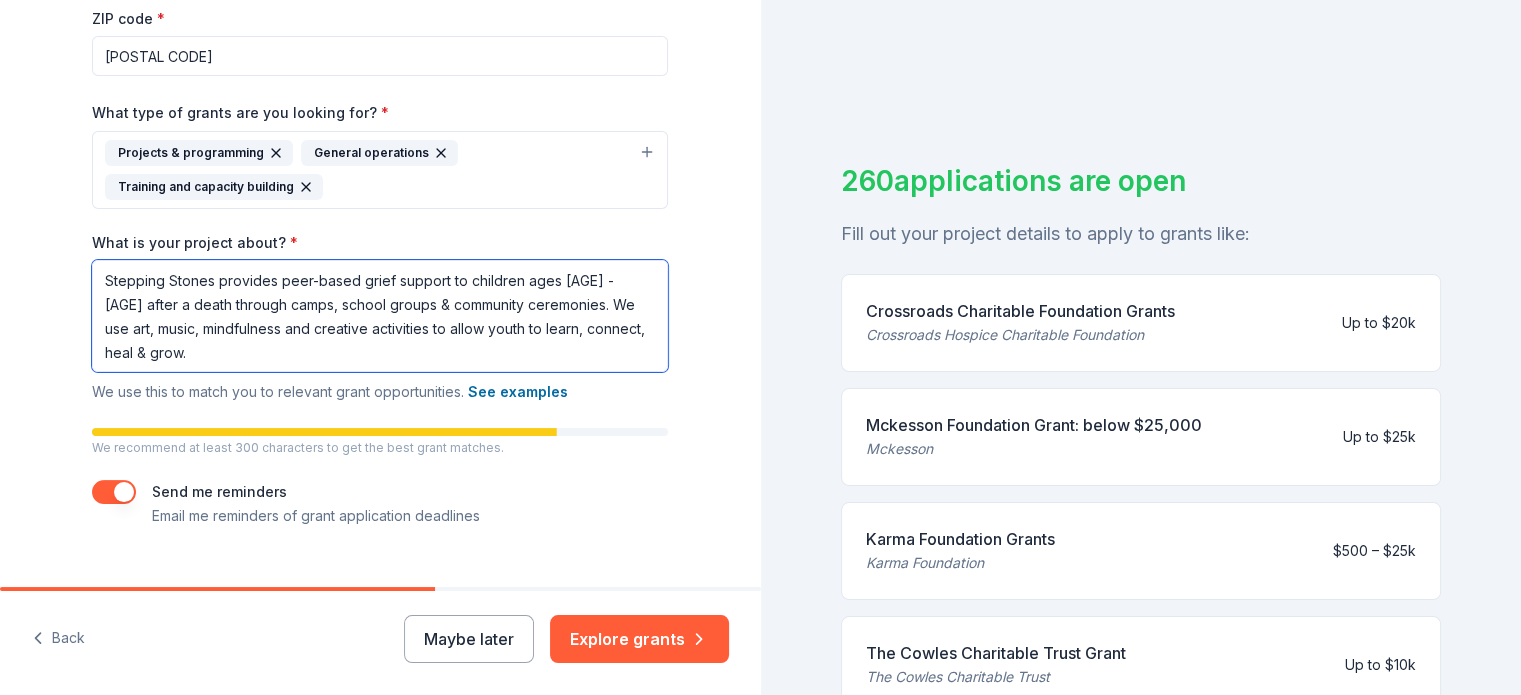 click on "Stepping Stones provides peer-based grief support to children ages 7 - 17 after a death through camps, school groups & community ceremonies. We use art, music, mindfulness and creative activities to allow youth to learn, connect, heal & grow." at bounding box center (380, 316) 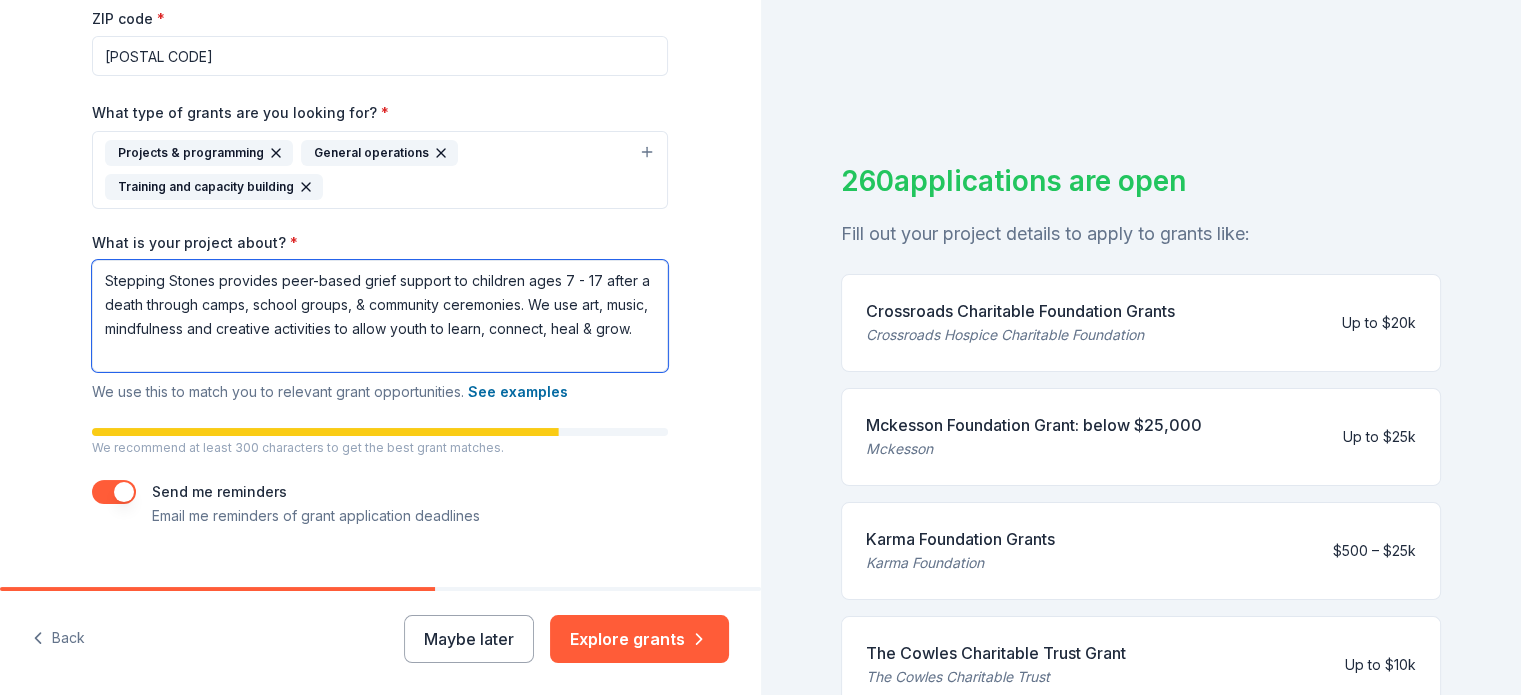 click on "Stepping Stones provides peer-based grief support to children ages 7 - 17 after a death through camps, school groups, & community ceremonies. We use art, music, mindfulness and creative activities to allow youth to learn, connect, heal & grow." at bounding box center [380, 316] 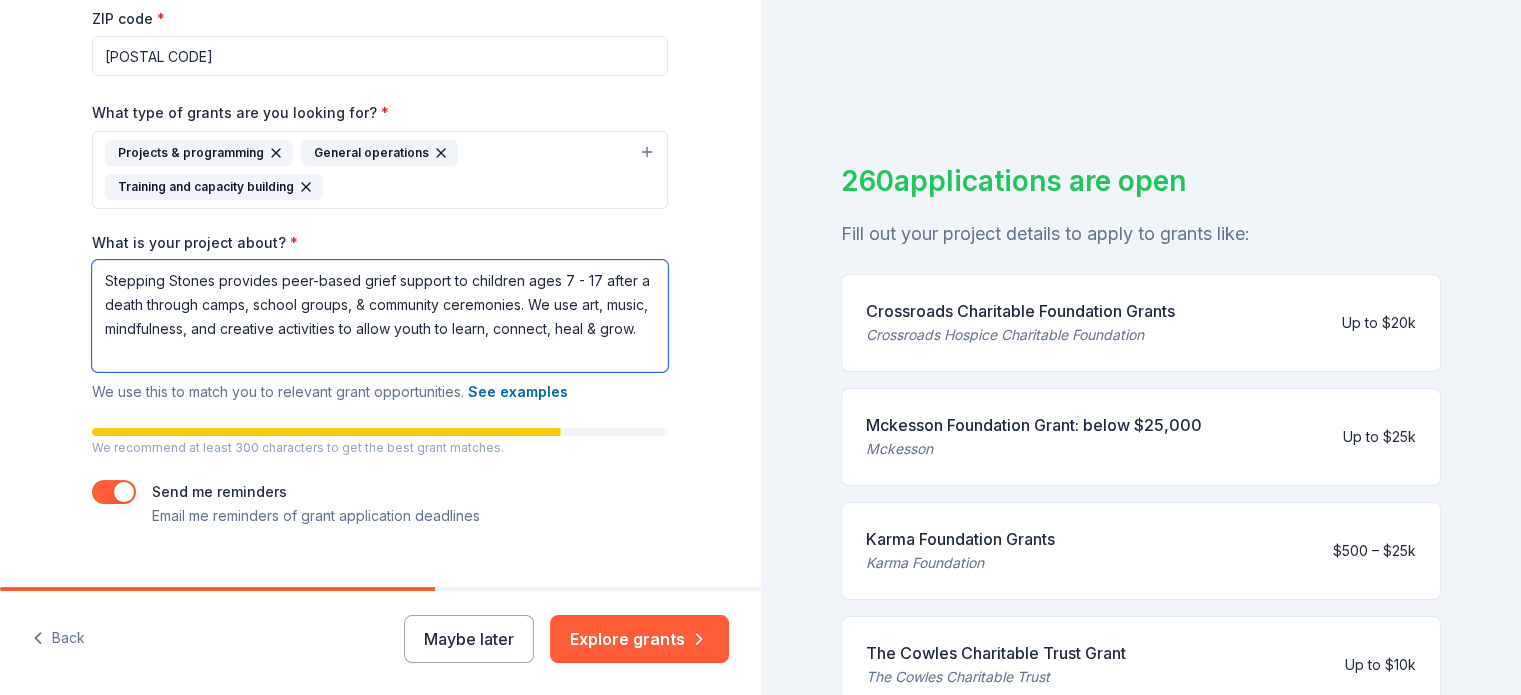 click on "Stepping Stones provides peer-based grief support to children ages 7 - 17 after a death through camps, school groups, & community ceremonies. We use art, music, mindfulness, and creative activities to allow youth to learn, connect, heal & grow." at bounding box center (380, 316) 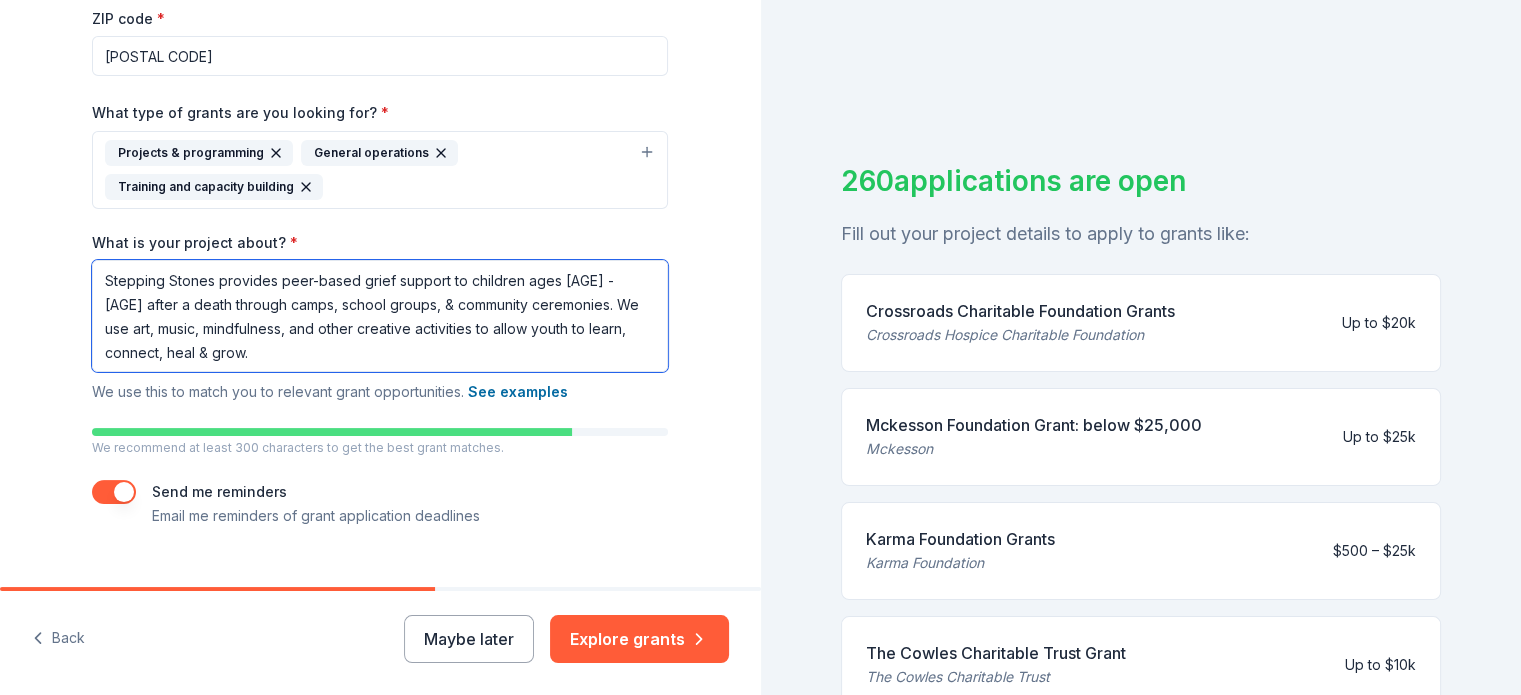 click on "Stepping Stones provides peer-based grief support to children ages 7 - 17 after a death through camps, school groups, & community ceremonies. We use art, music, mindfulness, and other creative activities to allow youth to learn, connect, heal & grow." at bounding box center (380, 316) 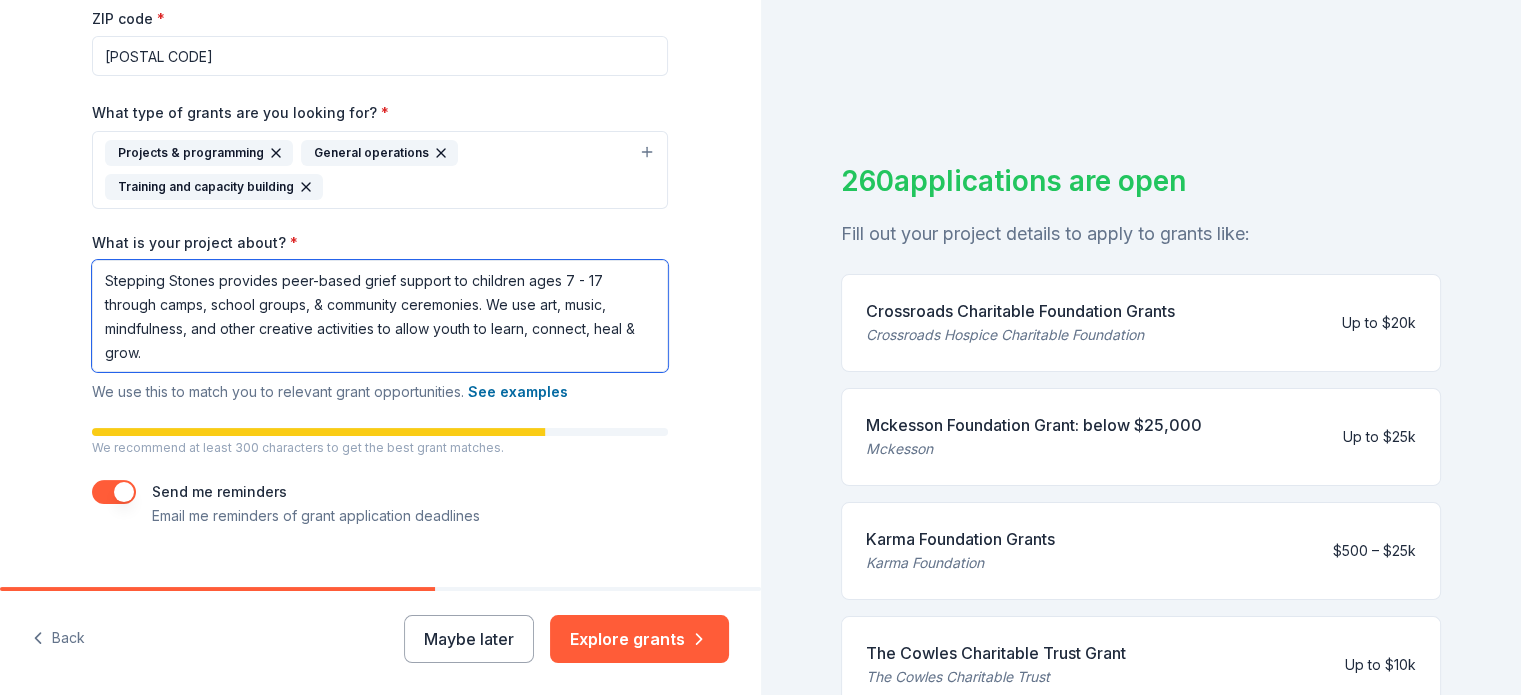 click on "Stepping Stones provides peer-based grief support to children ages 7 - 17 through camps, school groups, & community ceremonies. We use art, music, mindfulness, and other creative activities to allow youth to learn, connect, heal & grow." at bounding box center (380, 316) 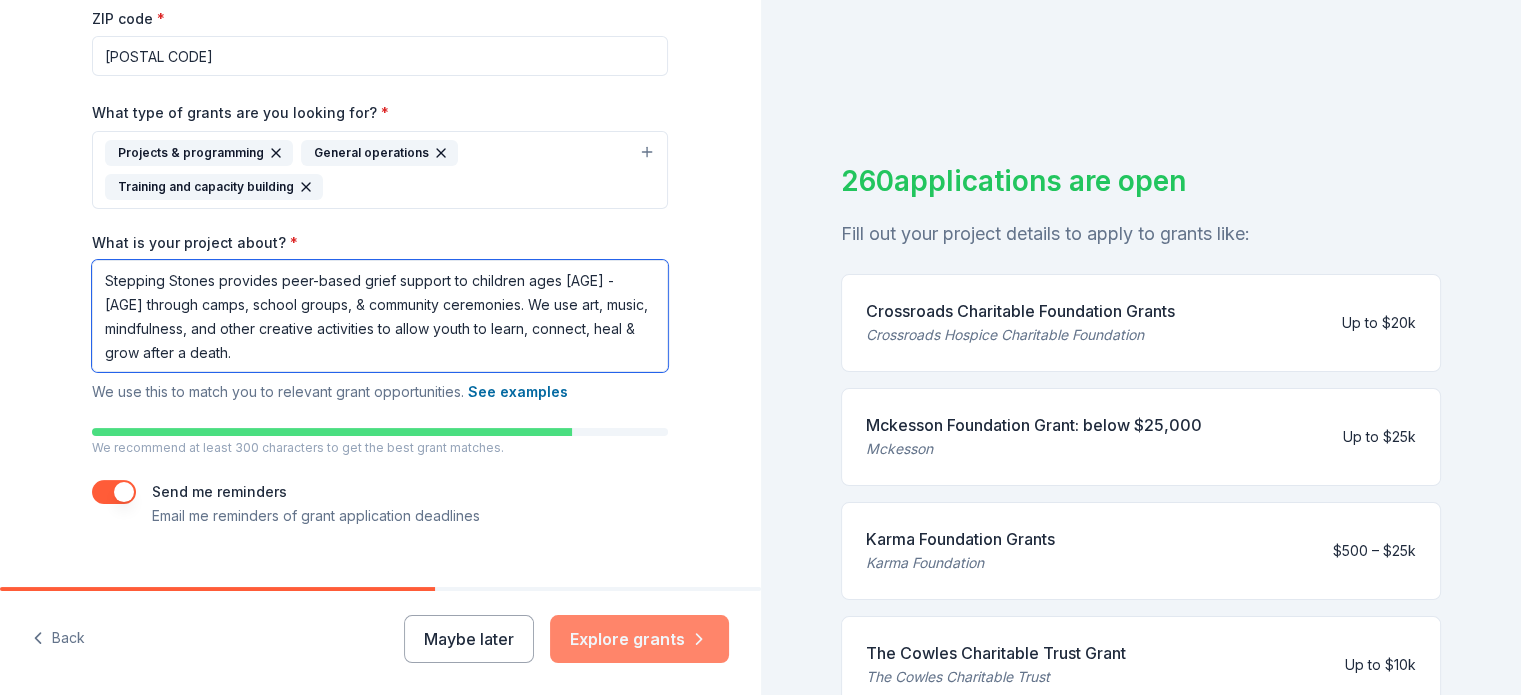 type on "Stepping Stones provides peer-based grief support to children ages 7 - 17 through camps, school groups, & community ceremonies. We use art, music, mindfulness, and other creative activities to allow youth to learn, connect, heal & grow after a death." 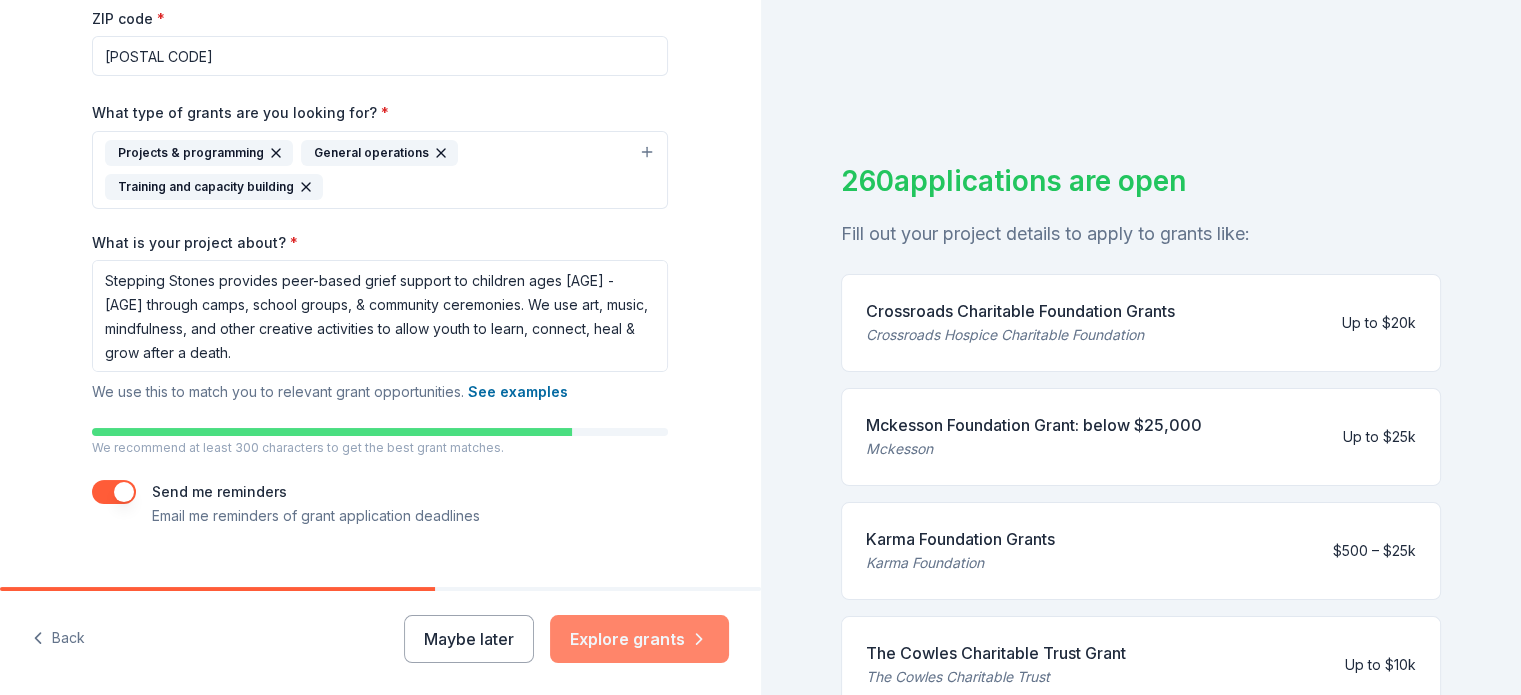 click on "Explore grants" at bounding box center [639, 639] 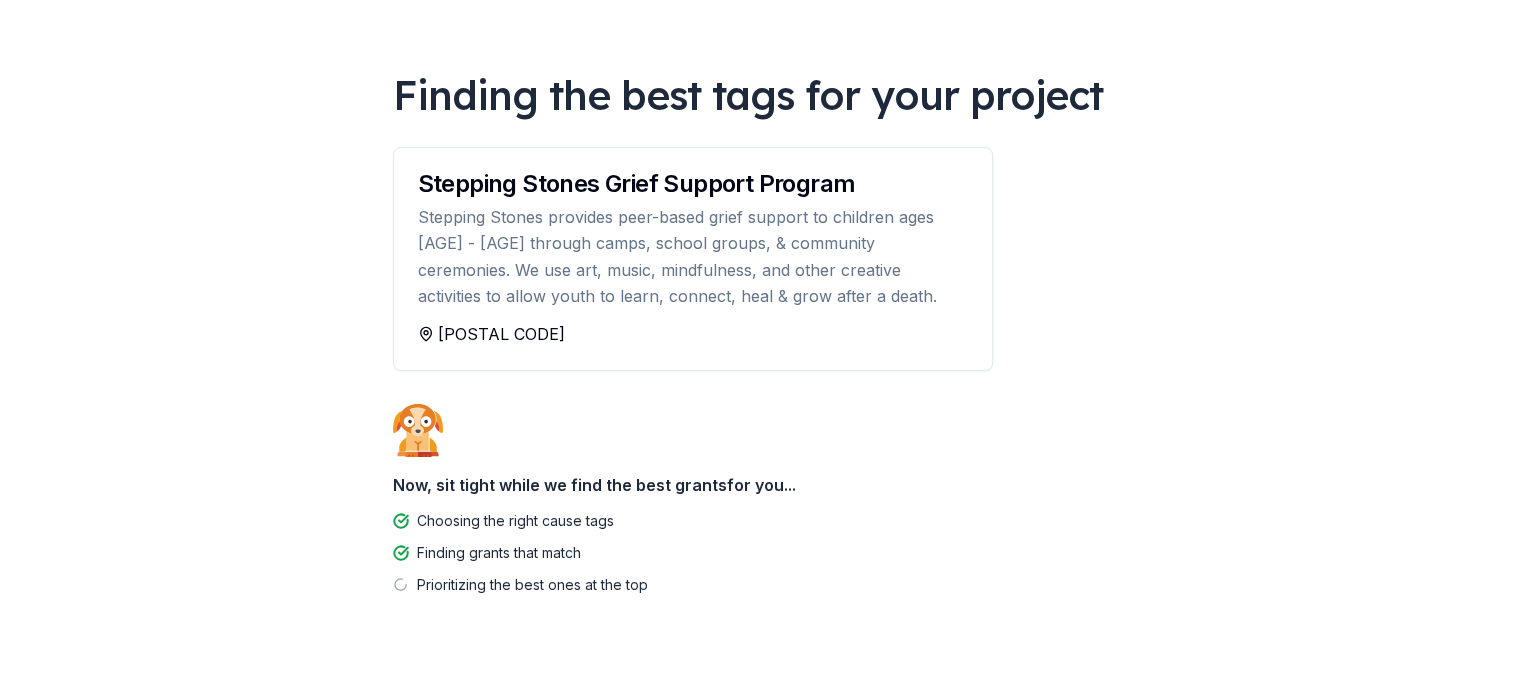 scroll, scrollTop: 133, scrollLeft: 0, axis: vertical 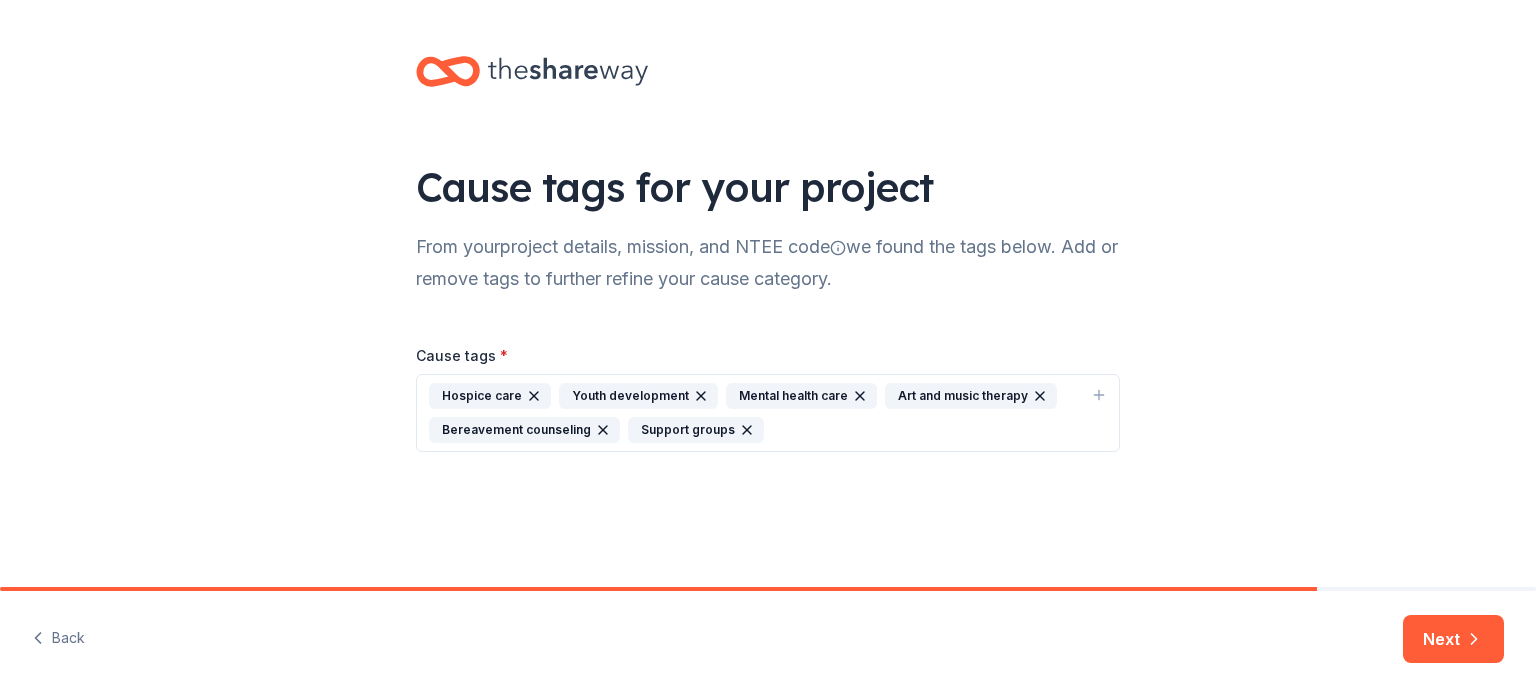 click 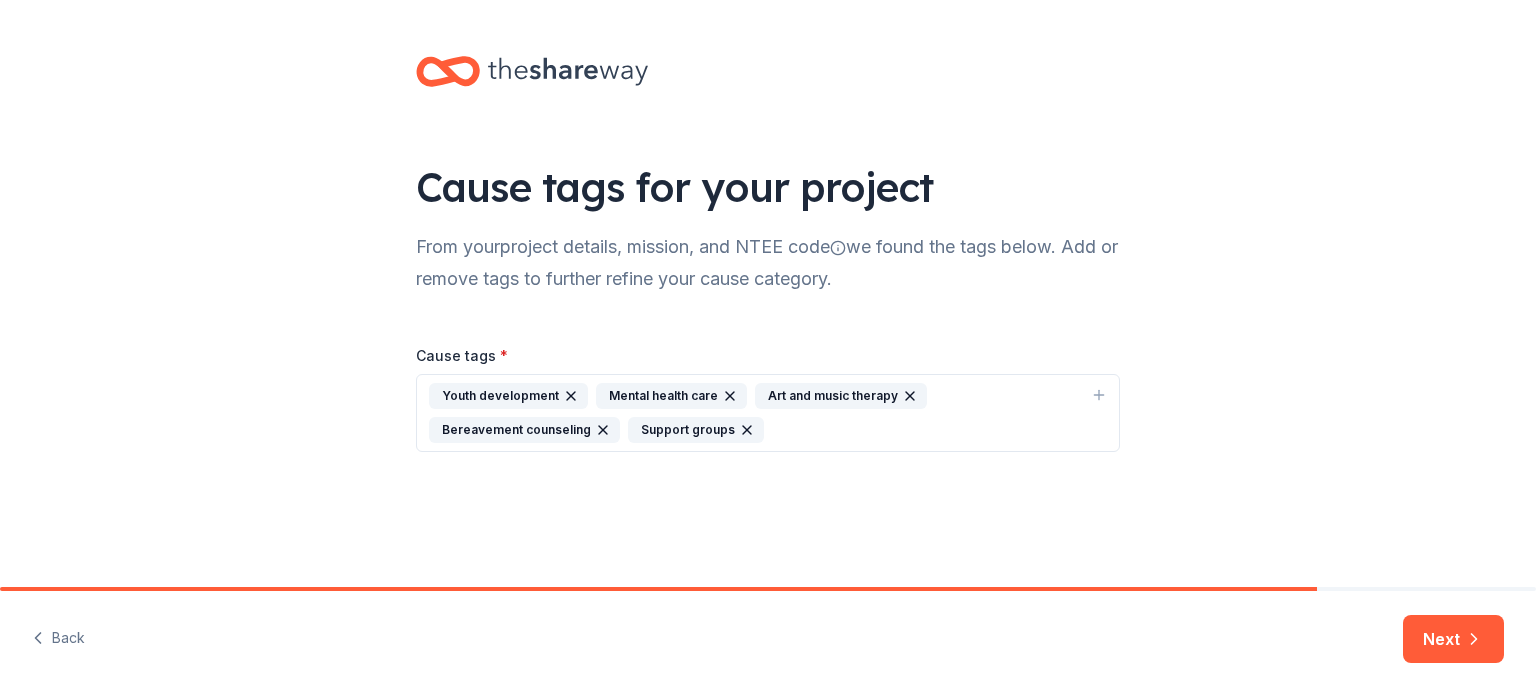 click on "Next" at bounding box center (1453, 639) 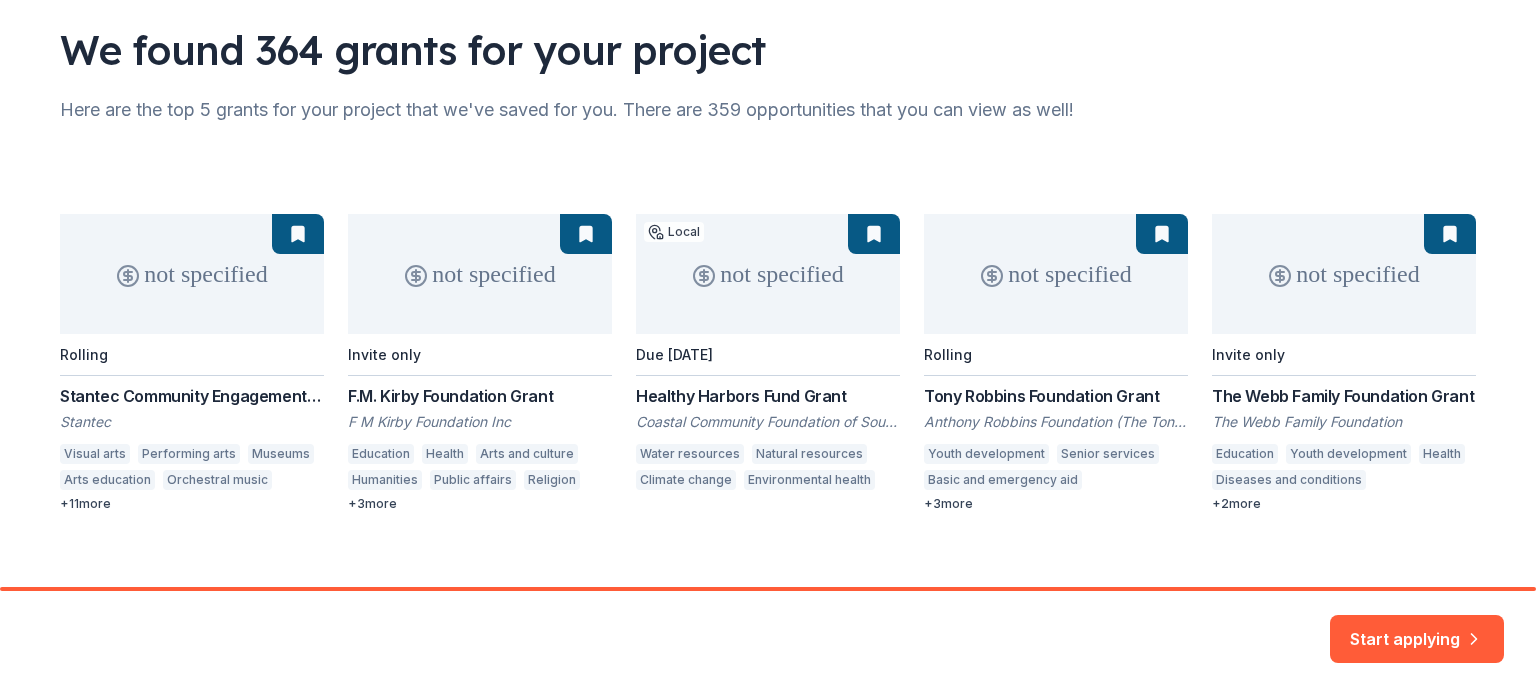 scroll, scrollTop: 158, scrollLeft: 0, axis: vertical 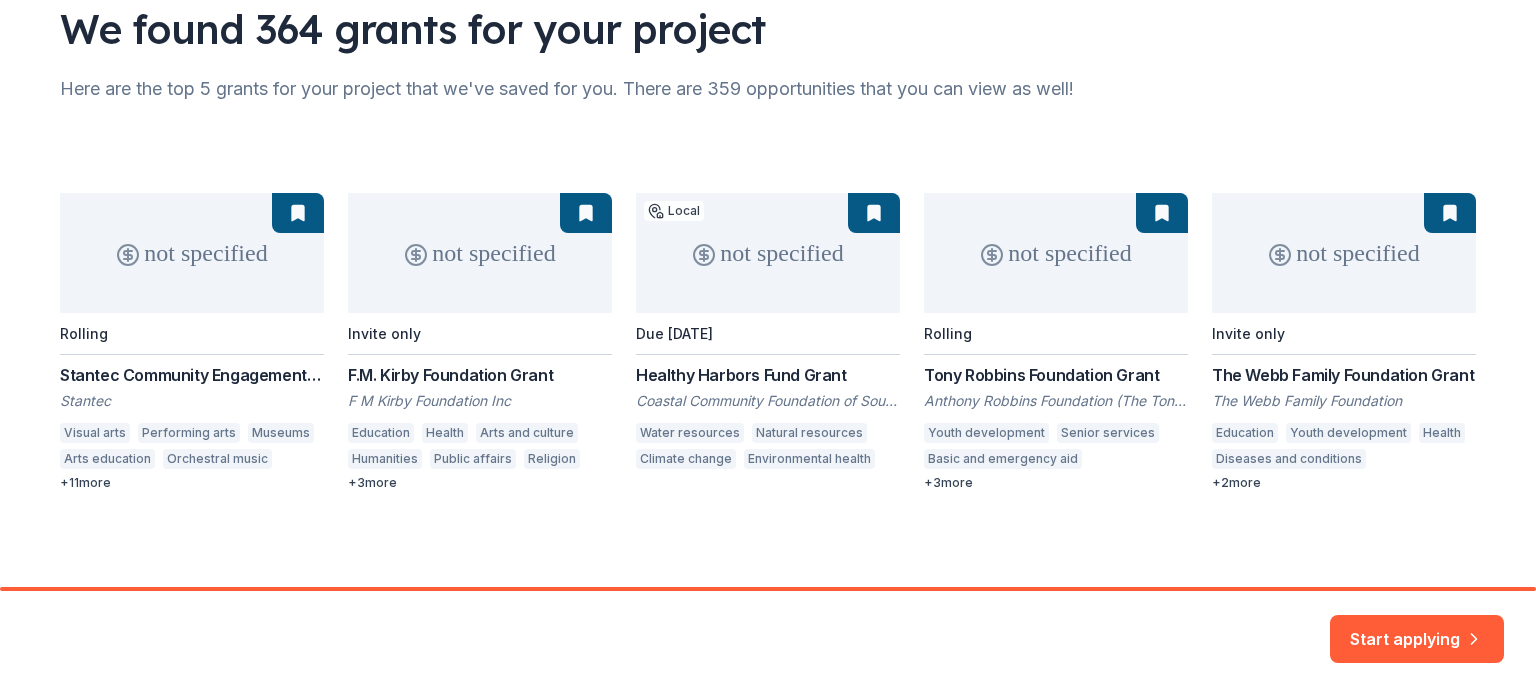 click on "not specified Rolling Stantec Community Engagement Grant Stantec Visual arts Performing arts Museums Arts education Orchestral music Elementary and secondary education College preparation Vocational education Environment Energy efficiency Air quality Climate change Health care clinics Education services Television Radio +  11  more not specified Invite only F.M. Kirby Foundation Grant F M Kirby Foundation Inc Education Health Arts and culture Humanities Public affairs Religion Child welfare Human services Fire prevention and control +  3  more not specified Local Due 1/15/26 Healthy Harbors Fund Grant Coastal Community Foundation of South Carolina Water resources Natural resources Climate change Environmental health not specified Rolling Tony Robbins Foundation Grant Anthony Robbins Foundation (The Tony Robbins Foundation) Youth development Senior services Basic and emergency aid Offender re-entry Corrections and penology Job services +  3  more not specified Invite only The Webb Family Foundation Grant +  2" at bounding box center [768, 342] 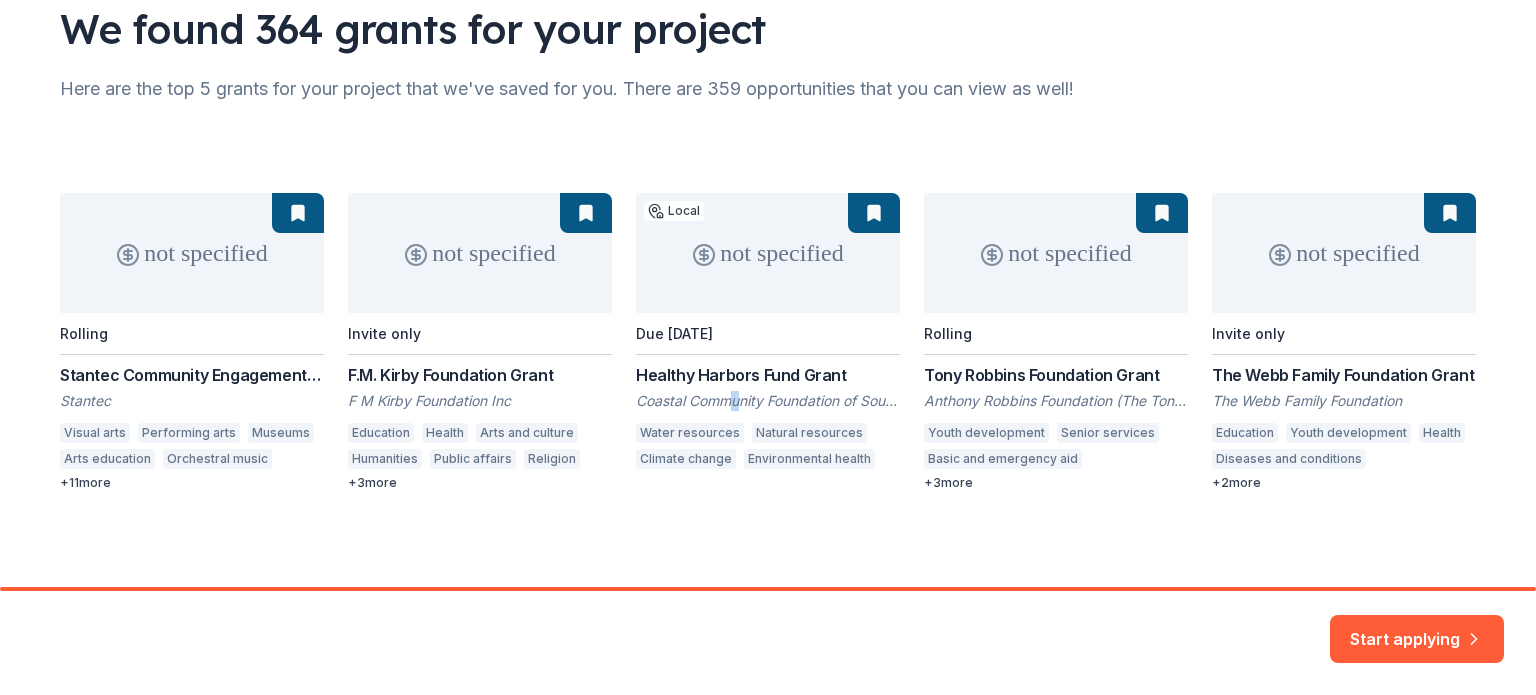 click on "not specified Rolling Stantec Community Engagement Grant Stantec Visual arts Performing arts Museums Arts education Orchestral music Elementary and secondary education College preparation Vocational education Environment Energy efficiency Air quality Climate change Health care clinics Education services Television Radio +  11  more not specified Invite only F.M. Kirby Foundation Grant F M Kirby Foundation Inc Education Health Arts and culture Humanities Public affairs Religion Child welfare Human services Fire prevention and control +  3  more not specified Local Due 1/15/26 Healthy Harbors Fund Grant Coastal Community Foundation of South Carolina Water resources Natural resources Climate change Environmental health not specified Rolling Tony Robbins Foundation Grant Anthony Robbins Foundation (The Tony Robbins Foundation) Youth development Senior services Basic and emergency aid Offender re-entry Corrections and penology Job services +  3  more not specified Invite only The Webb Family Foundation Grant +  2" at bounding box center (768, 342) 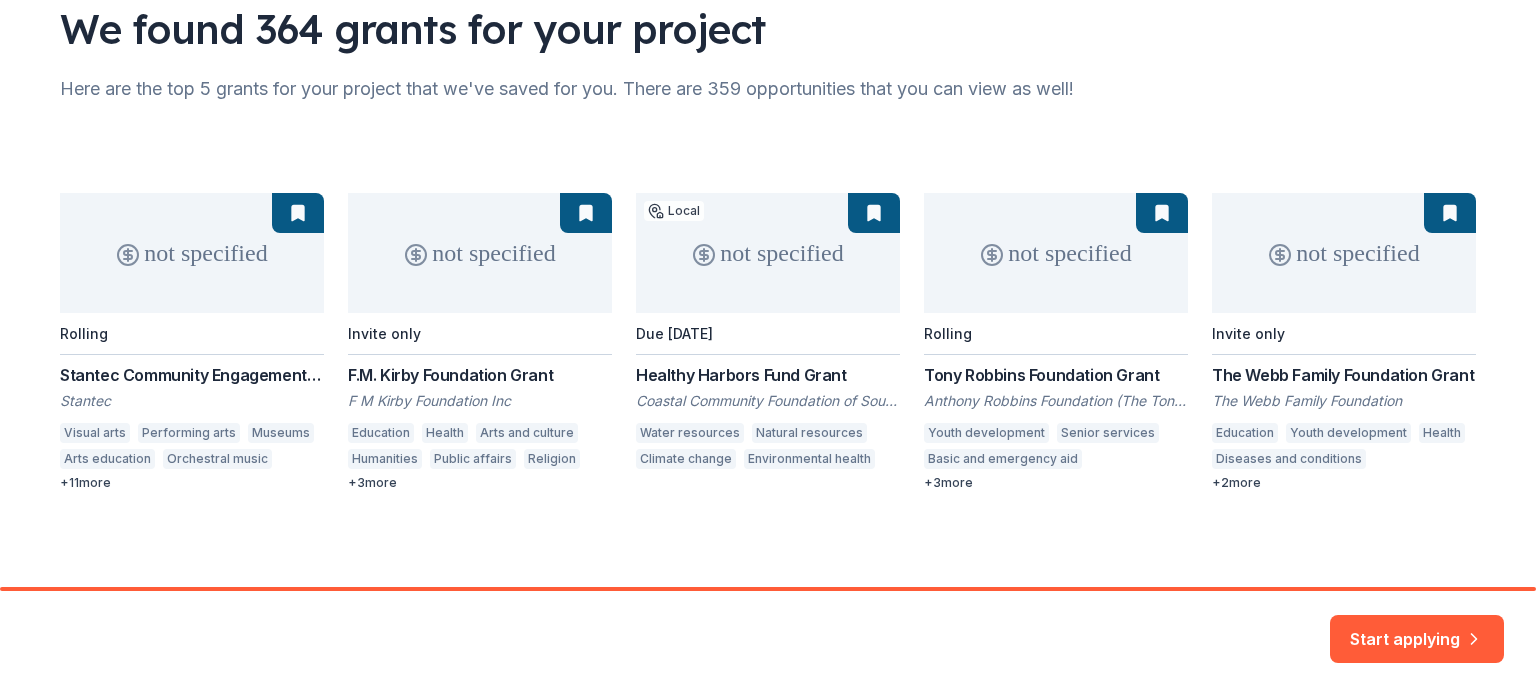click on "not specified Rolling Stantec Community Engagement Grant Stantec Visual arts Performing arts Museums Arts education Orchestral music Elementary and secondary education College preparation Vocational education Environment Energy efficiency Air quality Climate change Health care clinics Education services Television Radio +  11  more not specified Invite only F.M. Kirby Foundation Grant F M Kirby Foundation Inc Education Health Arts and culture Humanities Public affairs Religion Child welfare Human services Fire prevention and control +  3  more not specified Local Due 1/15/26 Healthy Harbors Fund Grant Coastal Community Foundation of South Carolina Water resources Natural resources Climate change Environmental health not specified Rolling Tony Robbins Foundation Grant Anthony Robbins Foundation (The Tony Robbins Foundation) Youth development Senior services Basic and emergency aid Offender re-entry Corrections and penology Job services +  3  more not specified Invite only The Webb Family Foundation Grant +  2" at bounding box center [768, 342] 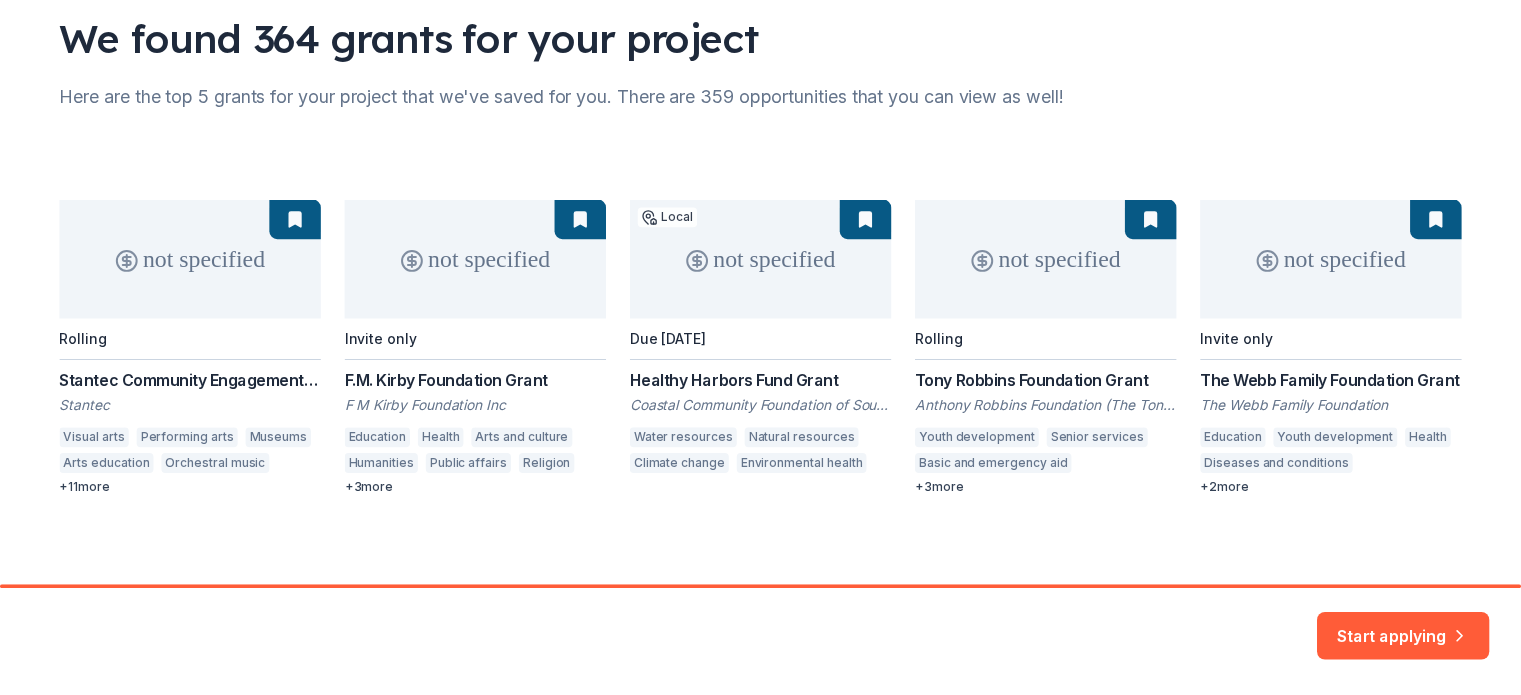 scroll, scrollTop: 158, scrollLeft: 0, axis: vertical 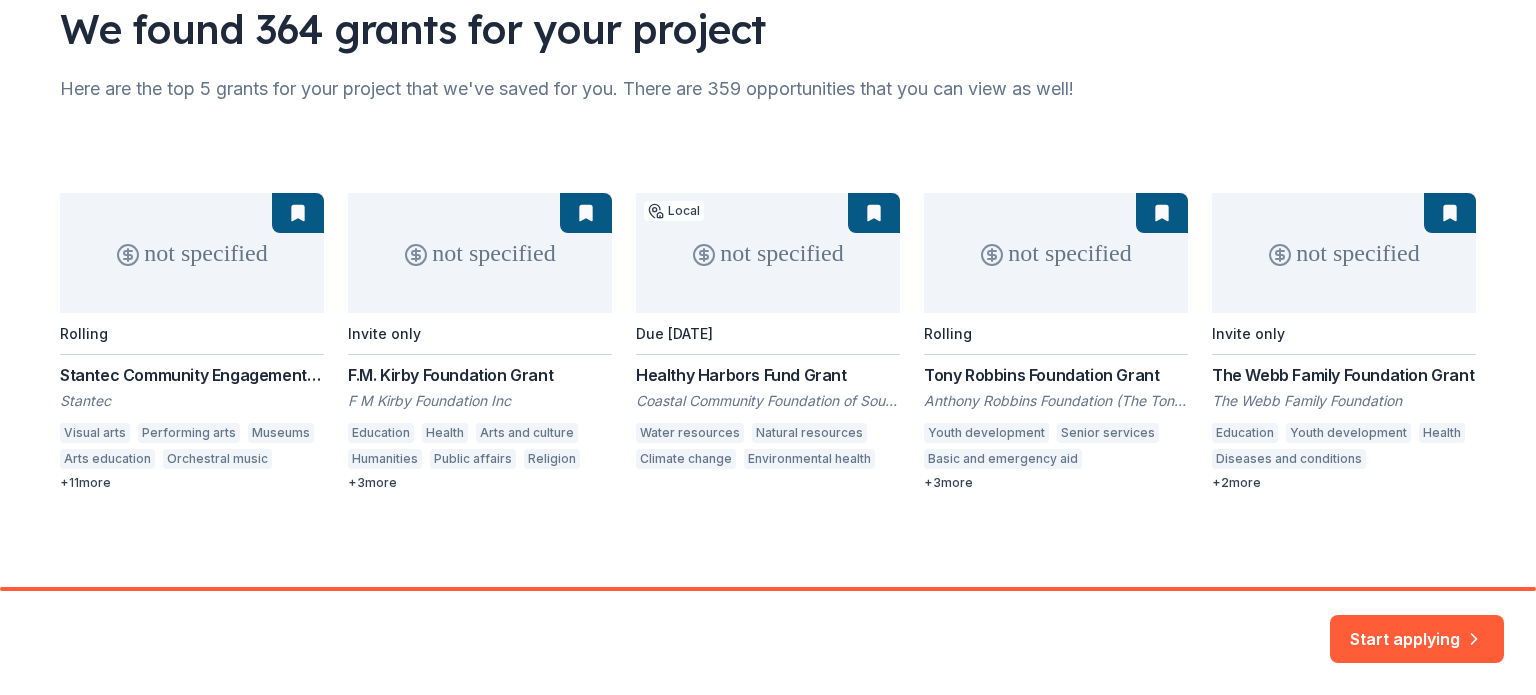 click on "Start applying" at bounding box center (1417, 627) 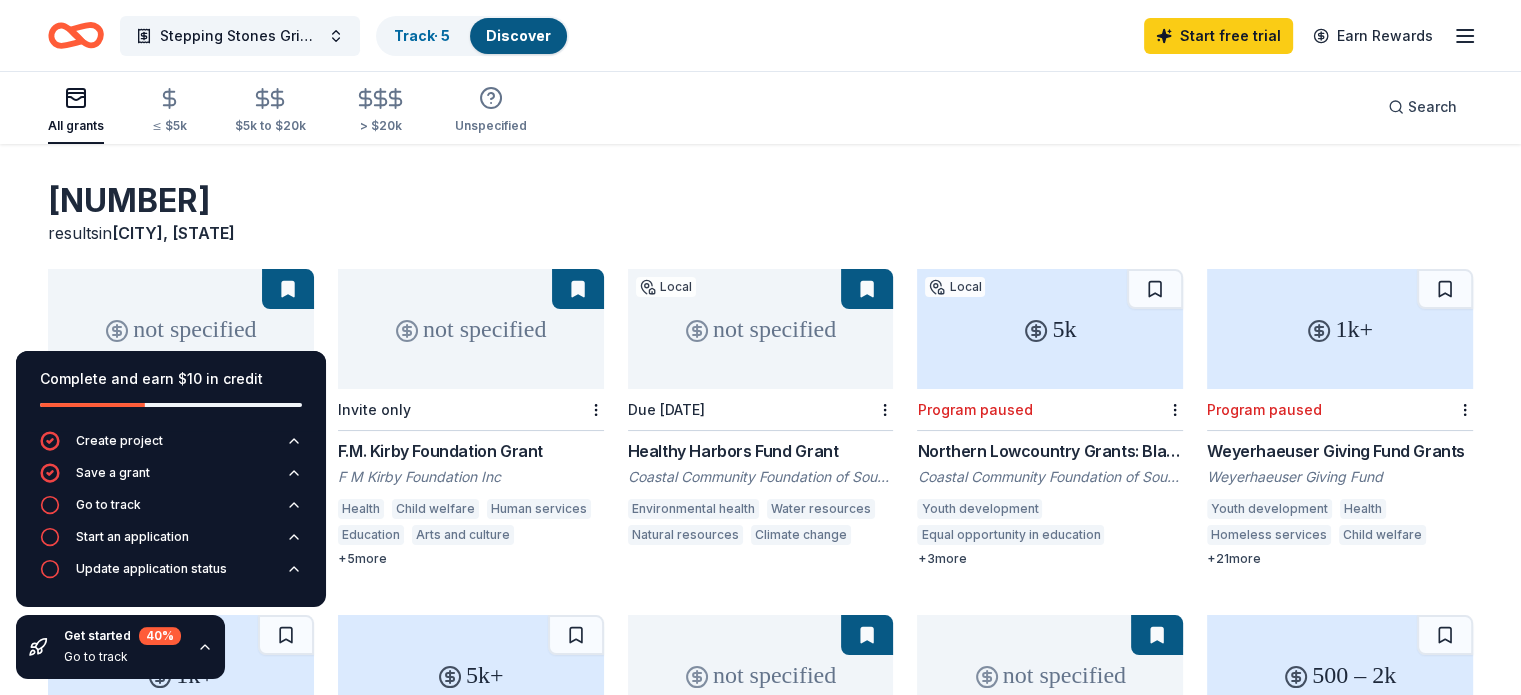 scroll, scrollTop: 100, scrollLeft: 0, axis: vertical 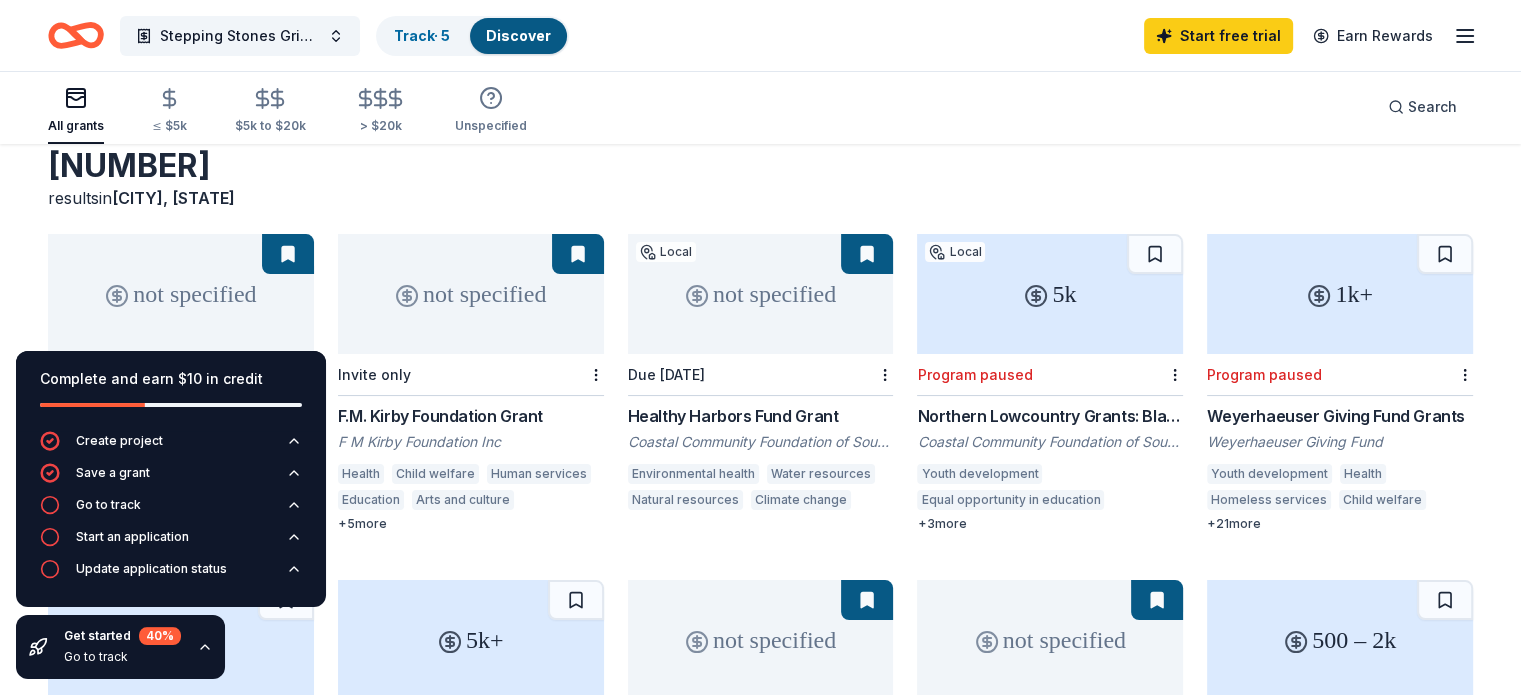 click on "Healthy Harbors Fund Grant" at bounding box center (761, 416) 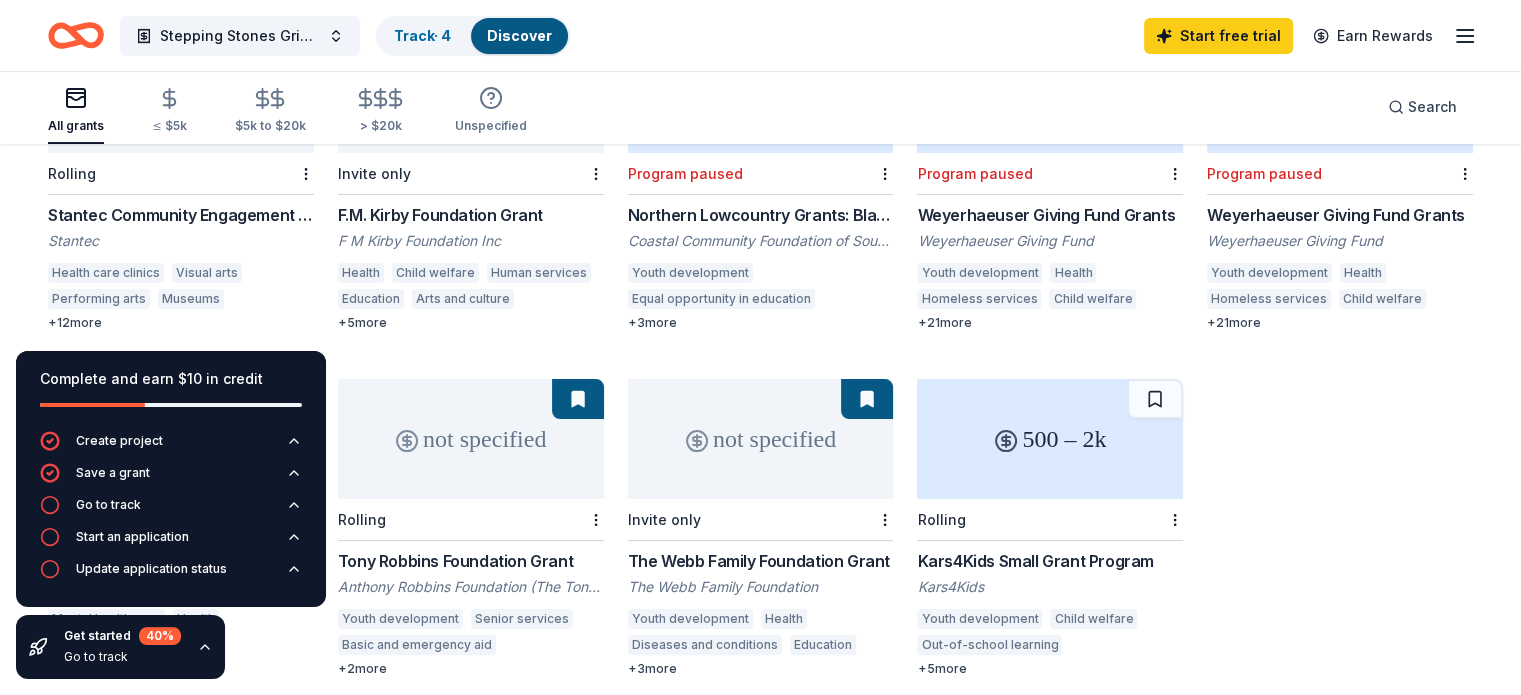 scroll, scrollTop: 400, scrollLeft: 0, axis: vertical 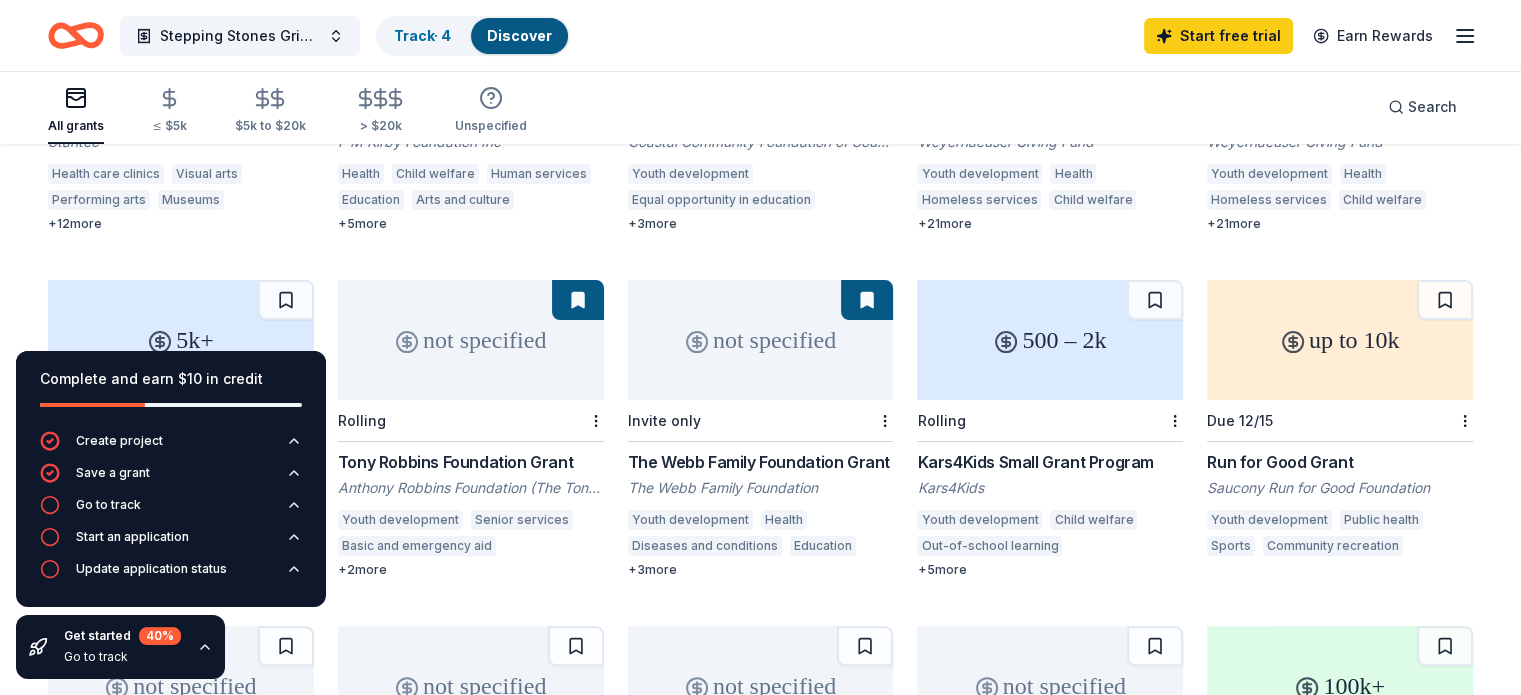 click on "not specified" at bounding box center (471, 340) 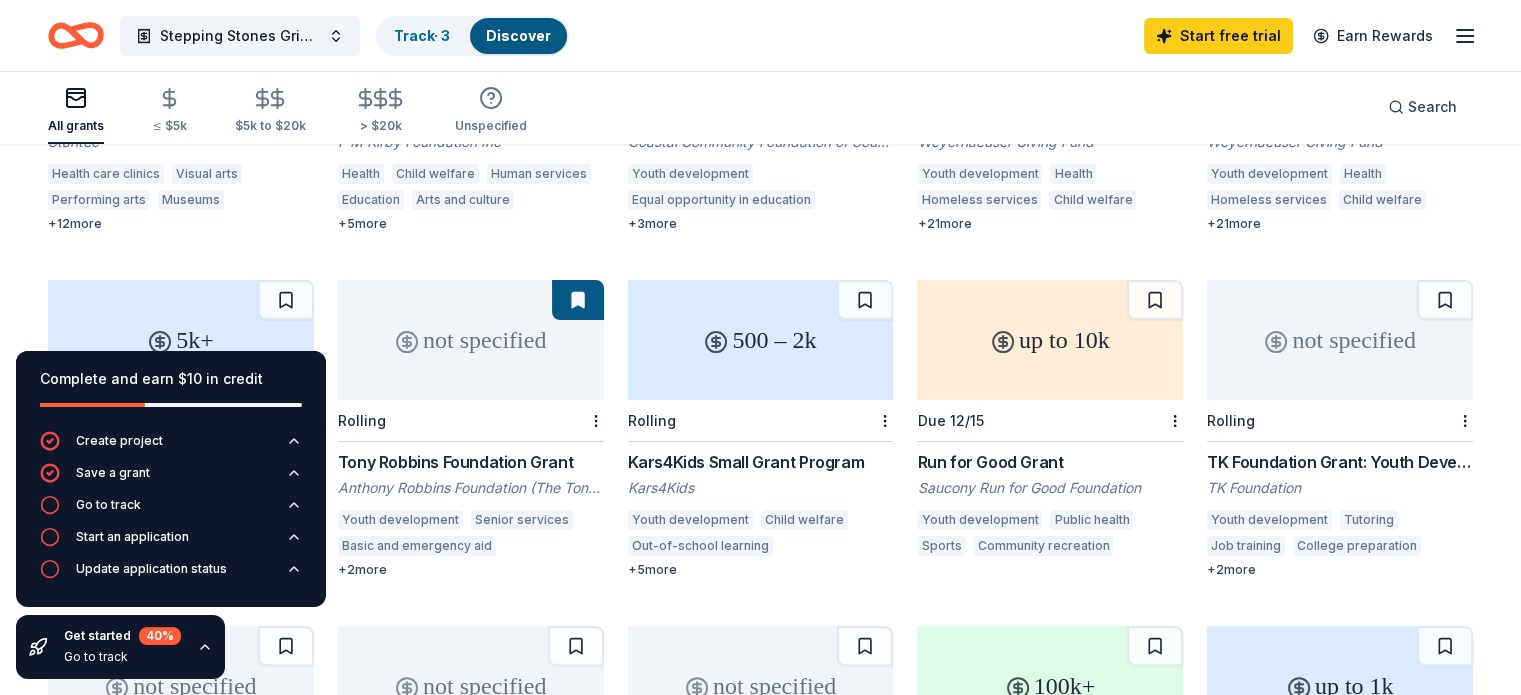 click on "up to 10k" at bounding box center [1050, 340] 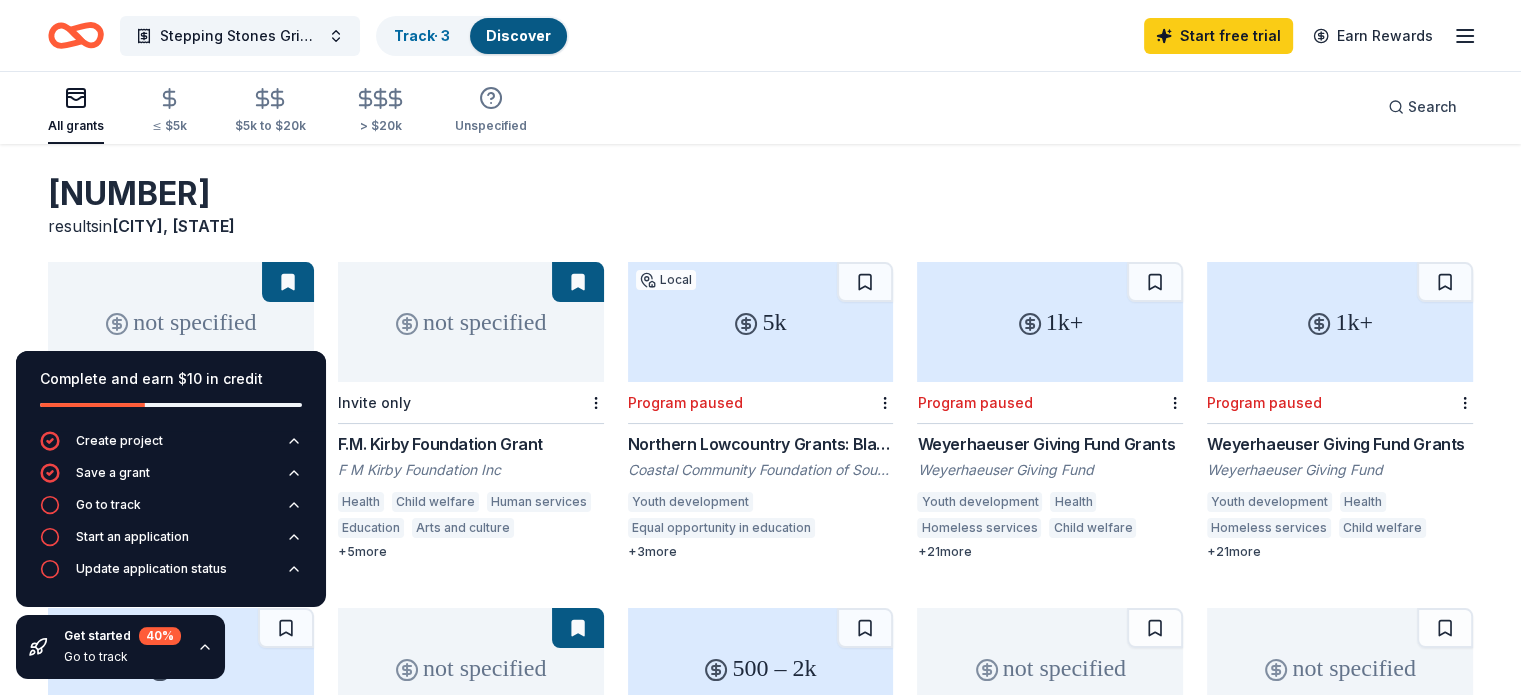 scroll, scrollTop: 0, scrollLeft: 0, axis: both 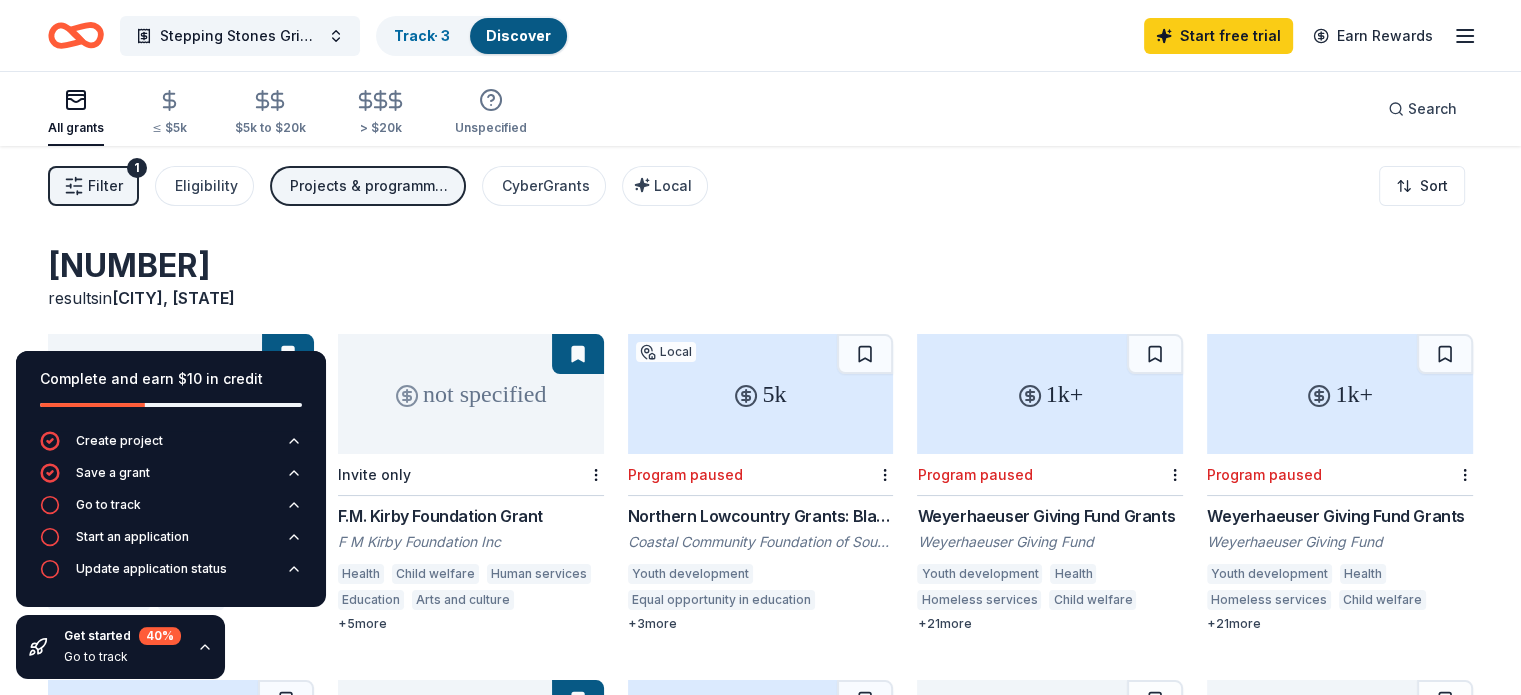 click on "Complete and earn $10 in credit" at bounding box center [171, 379] 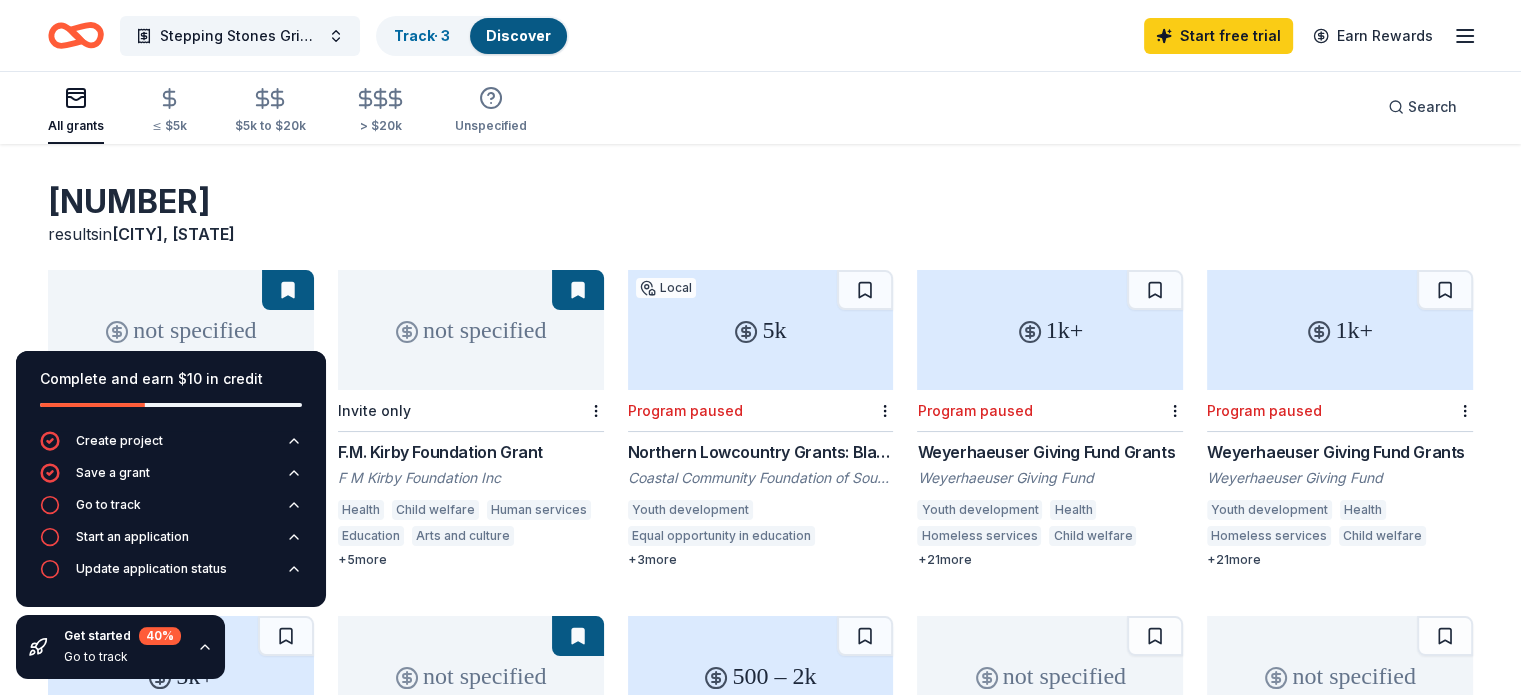 scroll, scrollTop: 100, scrollLeft: 0, axis: vertical 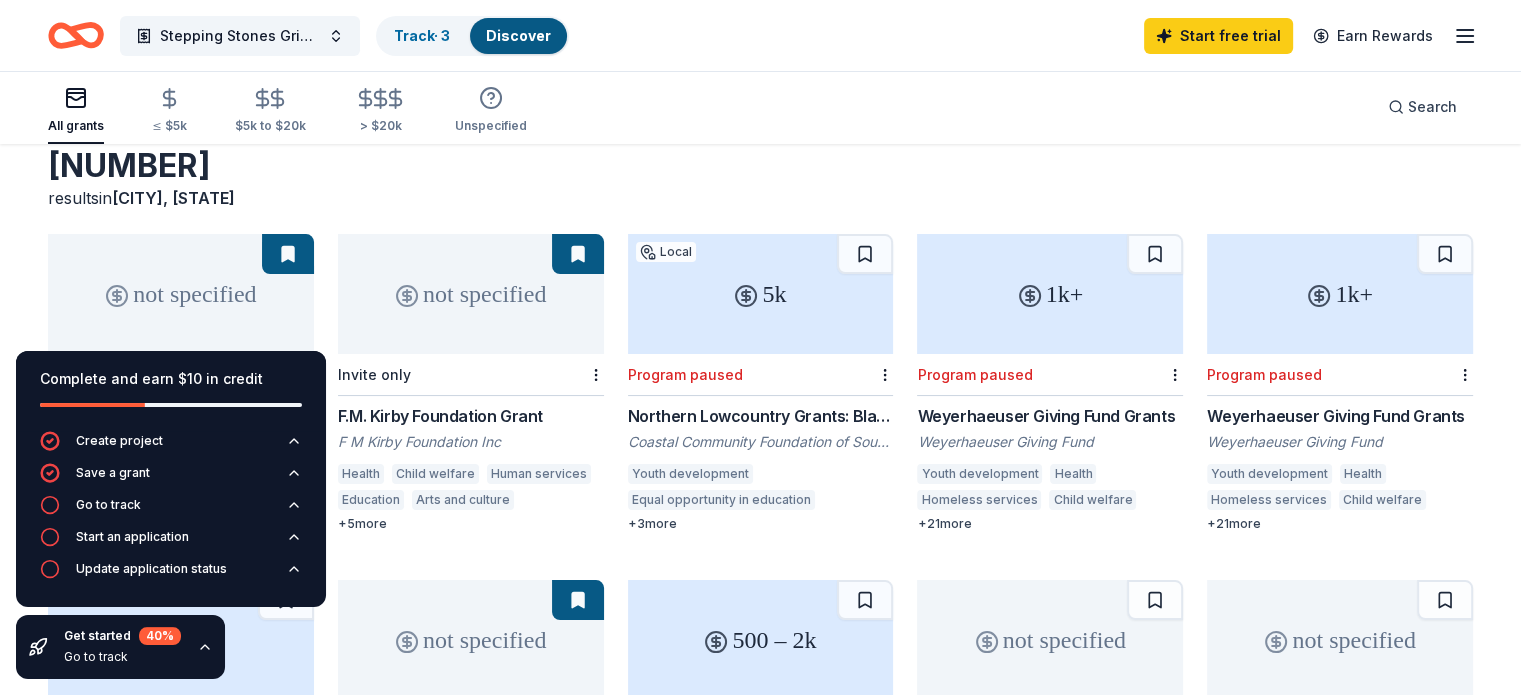 click 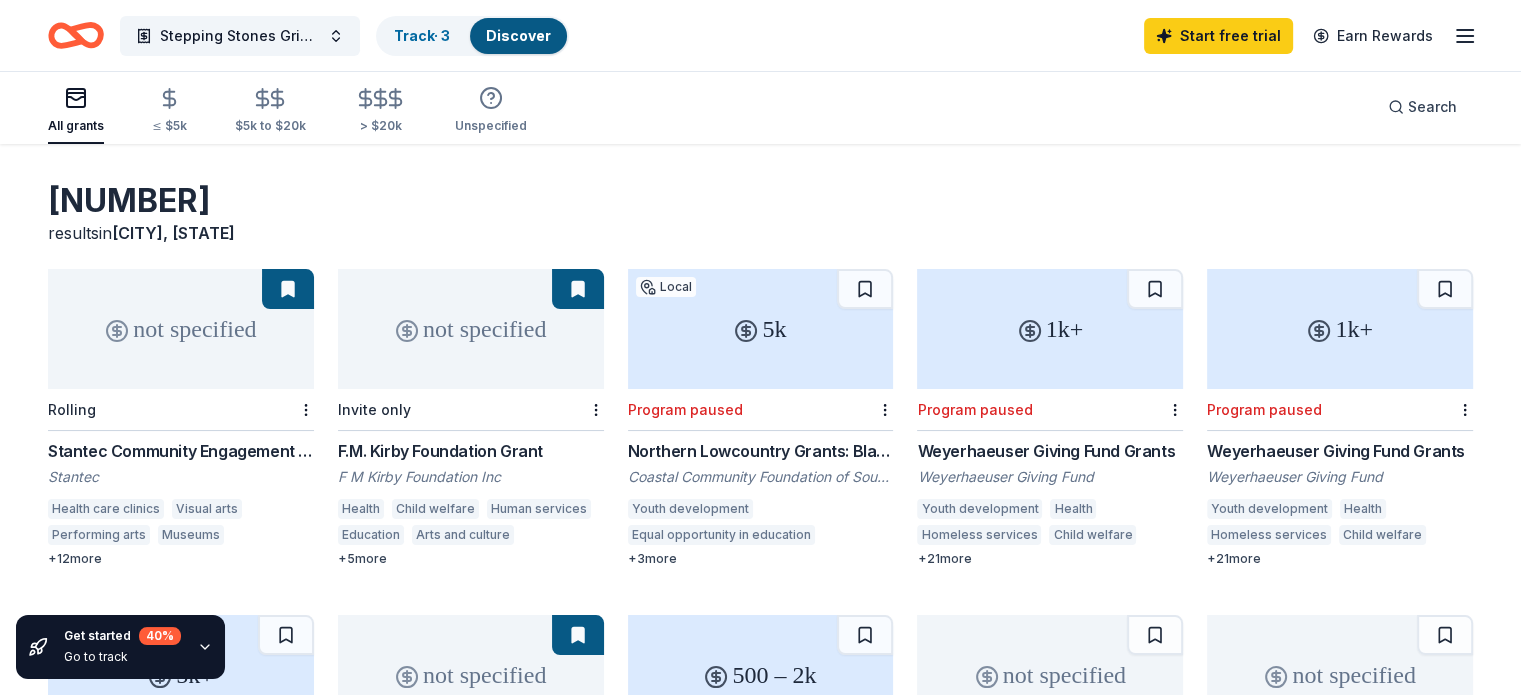 scroll, scrollTop: 100, scrollLeft: 0, axis: vertical 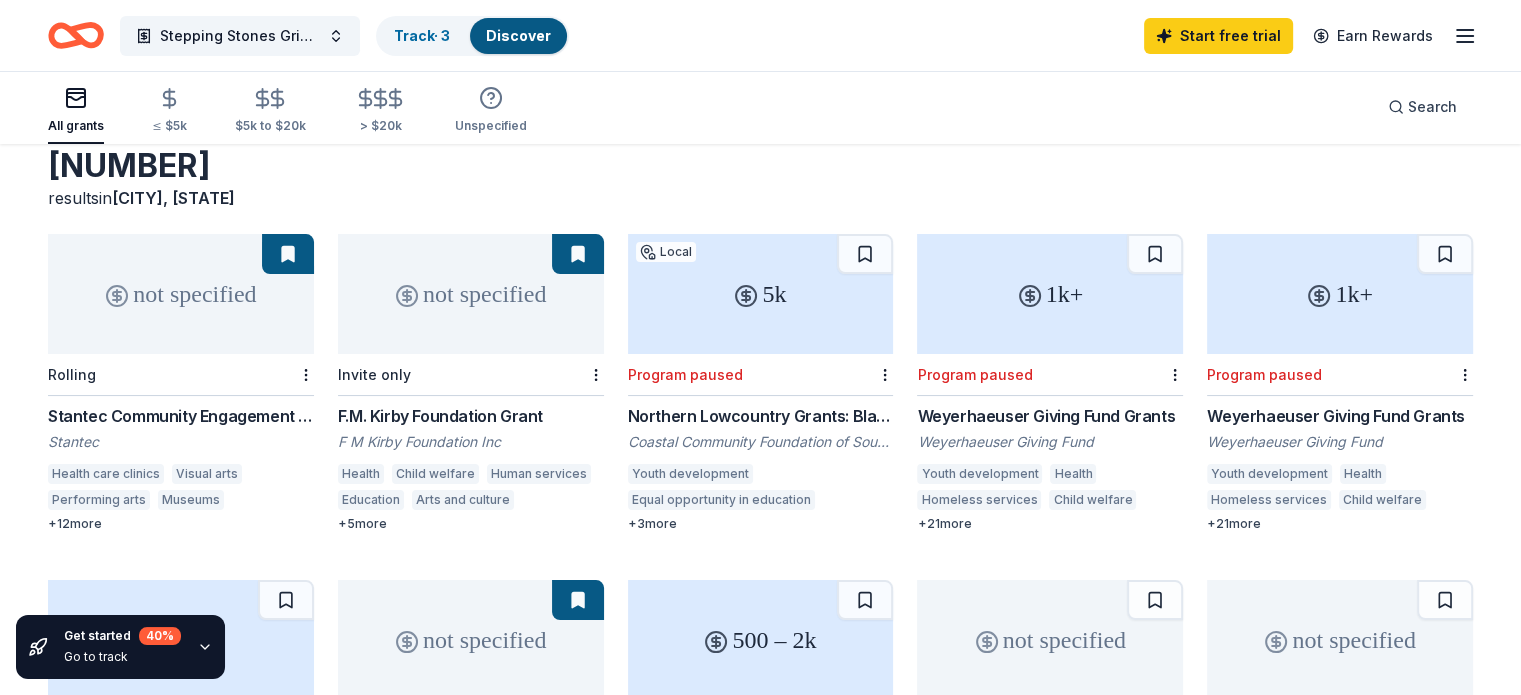 click on "not specified" at bounding box center (471, 294) 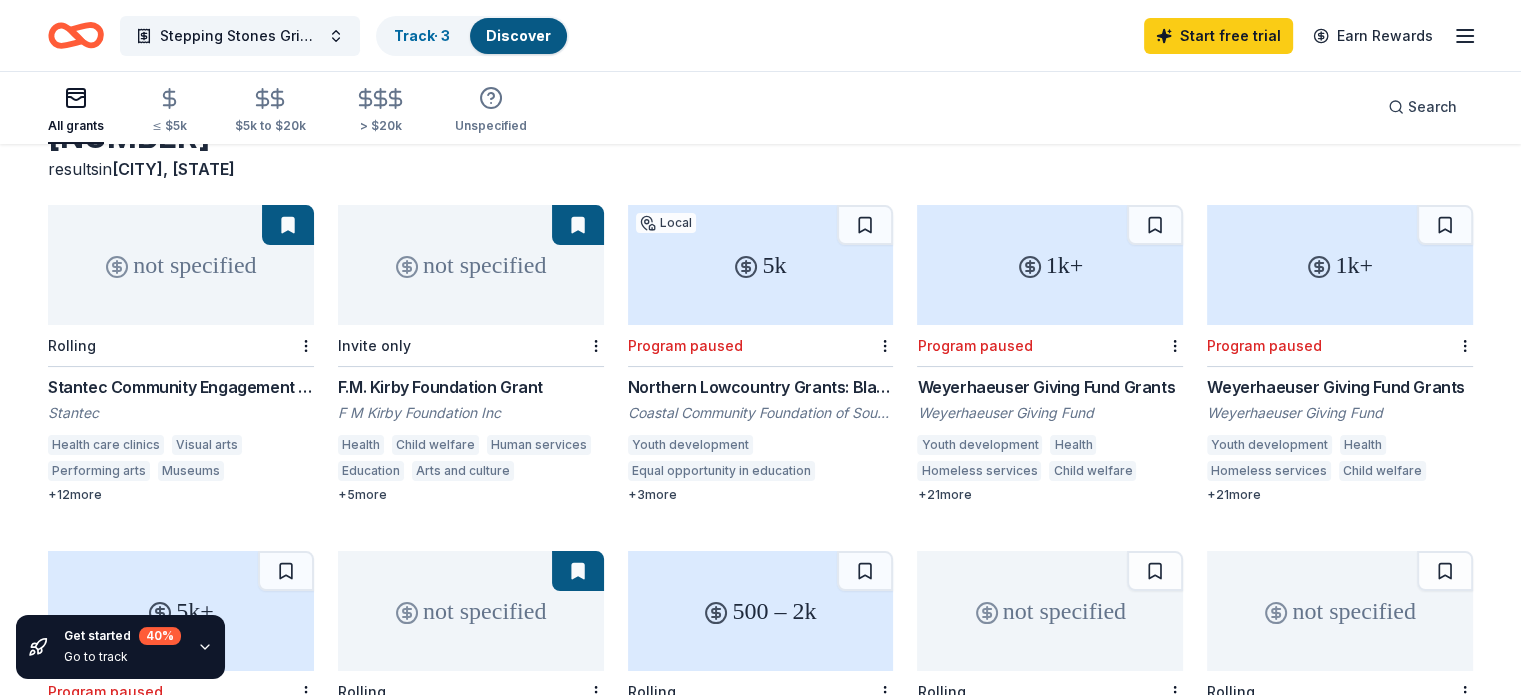 scroll, scrollTop: 100, scrollLeft: 0, axis: vertical 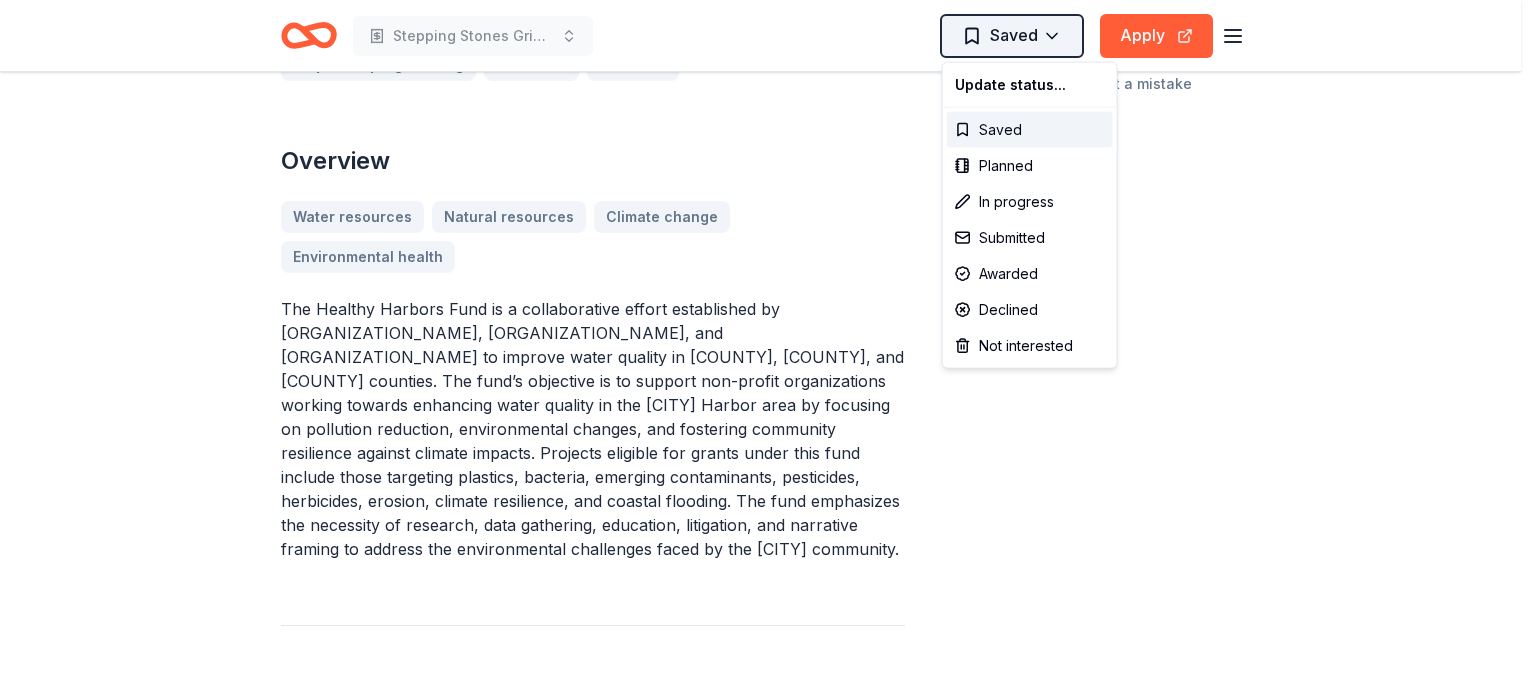 click on "Stepping Stones Grief Support Program Saved Apply Healthy Harbors Fund Grant From   Coastal Community Foundation of South Carolina The Coastal Community Foundation focuses on fostering communities where all individuals have access to the resources and opportunities necessary to thrive. By channeling support to grassroots and nonprofit organizations, the Foundation aims to build strong, healthy families and neighborhoods. Their commitment extends across various programs to enhance community development, leadership, and engagement. Type of Support Projects & programming Education Research Overview Water resources Natural resources Climate change Environmental health Eligibility Organization's Location USA Program Location SC (Berkeley County, Charleston County, Dorchester County) Organization Type 501(c)(3) Nonprofit Organizations with IRS 501(c)(3) tax-exempt status Other
Located in Berkeley, Charleston, or Dorchester counties
Share not specified Apply Saved Application deadline Jan 15, 2026 Submission 1" at bounding box center (768, -153) 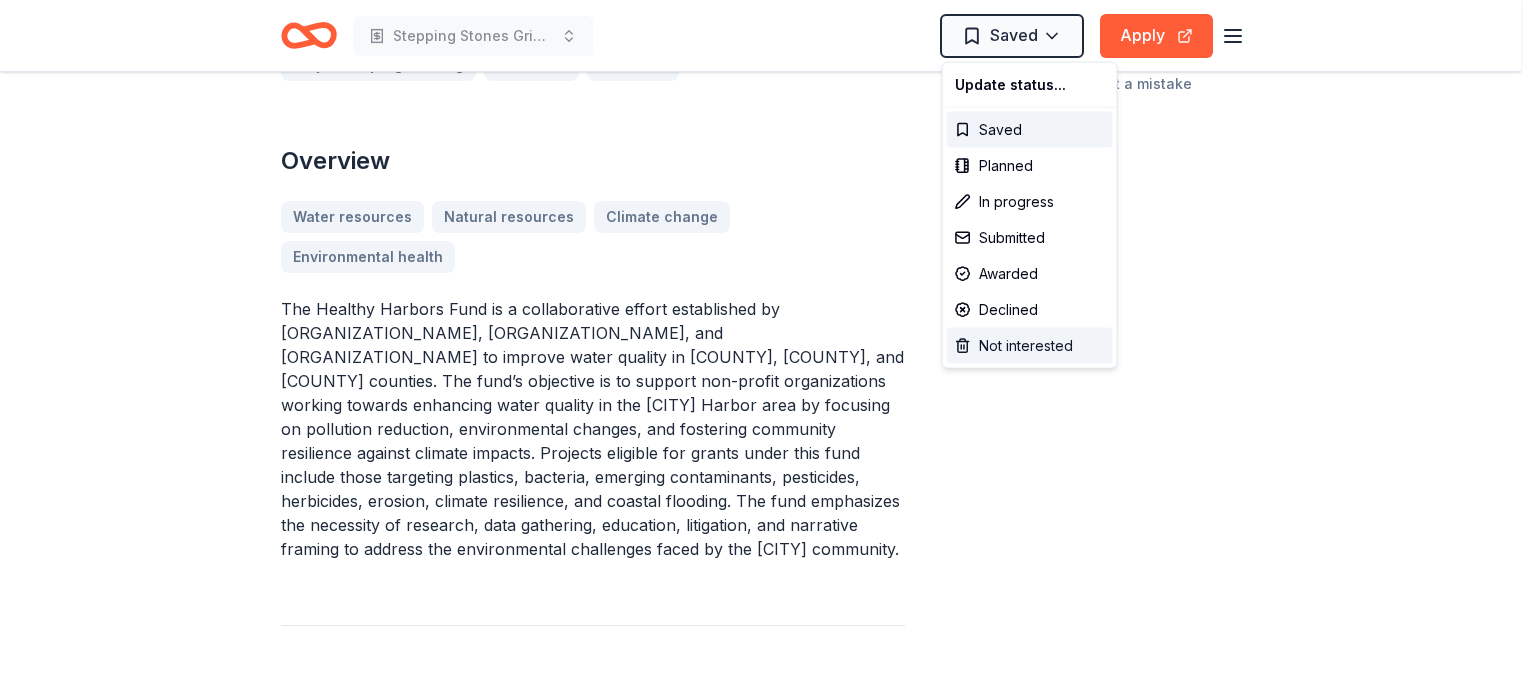 click on "Not interested" at bounding box center [1030, 346] 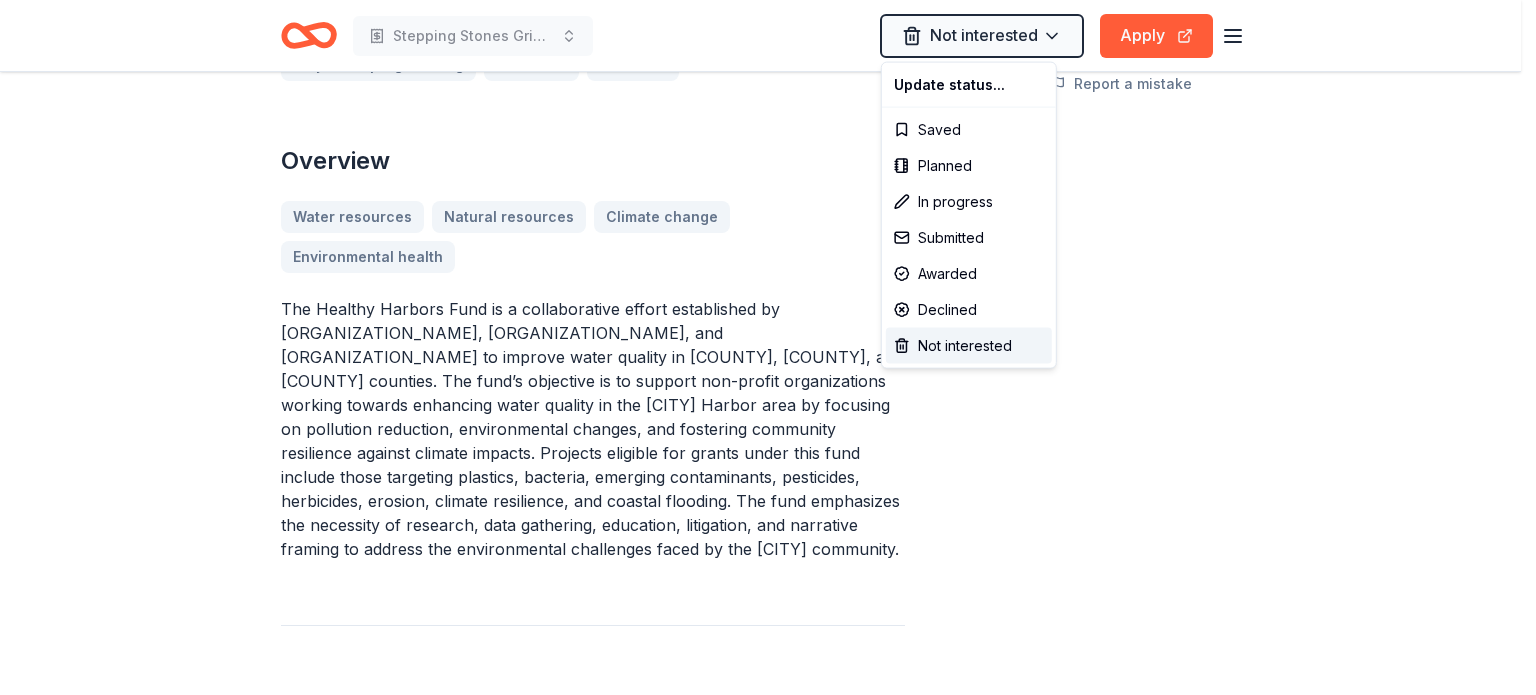 click on "Stepping Stones Grief Support Program Not interested Apply Healthy Harbors Fund Grant From   Coastal Community Foundation of South Carolina The Coastal Community Foundation focuses on fostering communities where all individuals have access to the resources and opportunities necessary to thrive. By channeling support to grassroots and nonprofit organizations, the Foundation aims to build strong, healthy families and neighborhoods. Their commitment extends across various programs to enhance community development, leadership, and engagement. Type of Support Projects & programming Education Research Overview Water resources Natural resources Climate change Environmental health Eligibility Organization's Location USA Program Location SC (Berkeley County, Charleston County, Dorchester County) Organization Type 501(c)(3) Nonprofit Organizations with IRS 501(c)(3) tax-exempt status Other
Located in Berkeley, Charleston, or Dorchester counties
Share not specified Apply Not interested Application deadline Rolling" at bounding box center (768, -153) 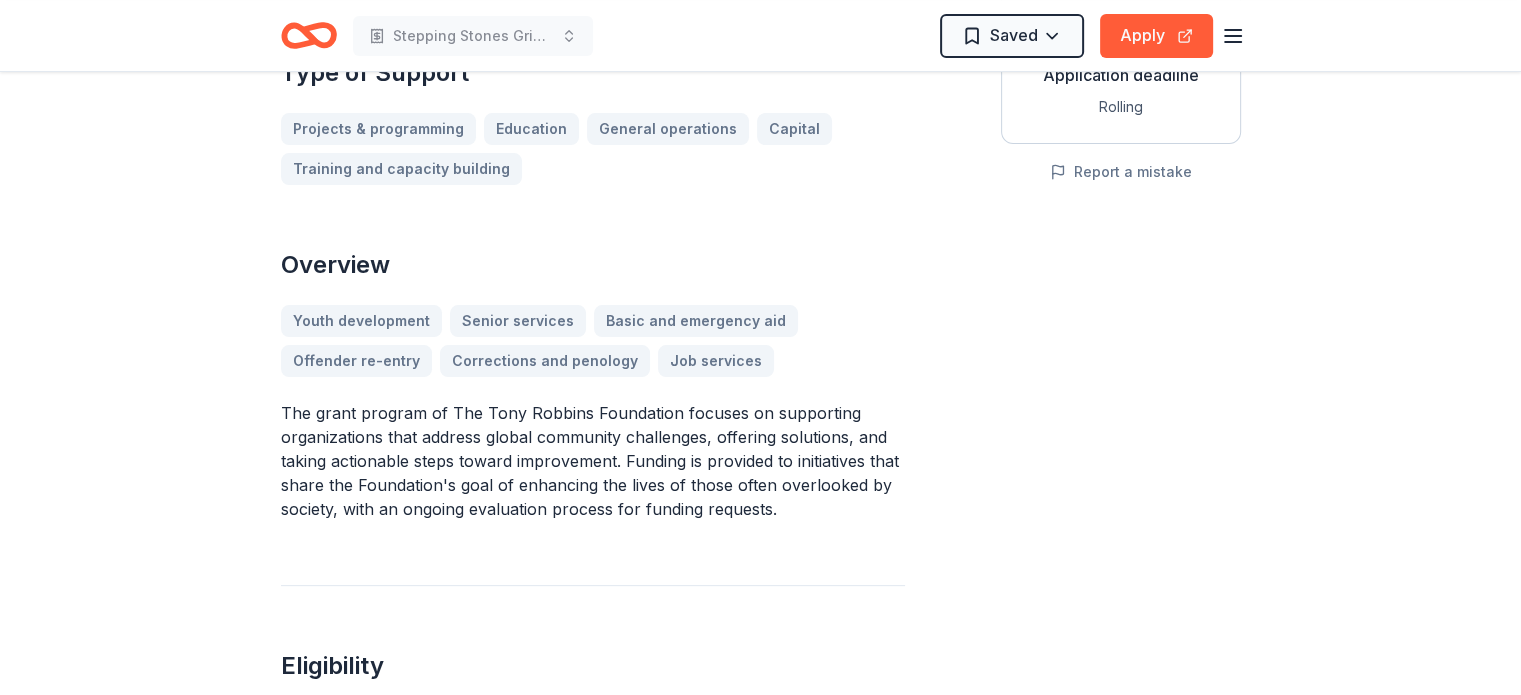 scroll, scrollTop: 400, scrollLeft: 0, axis: vertical 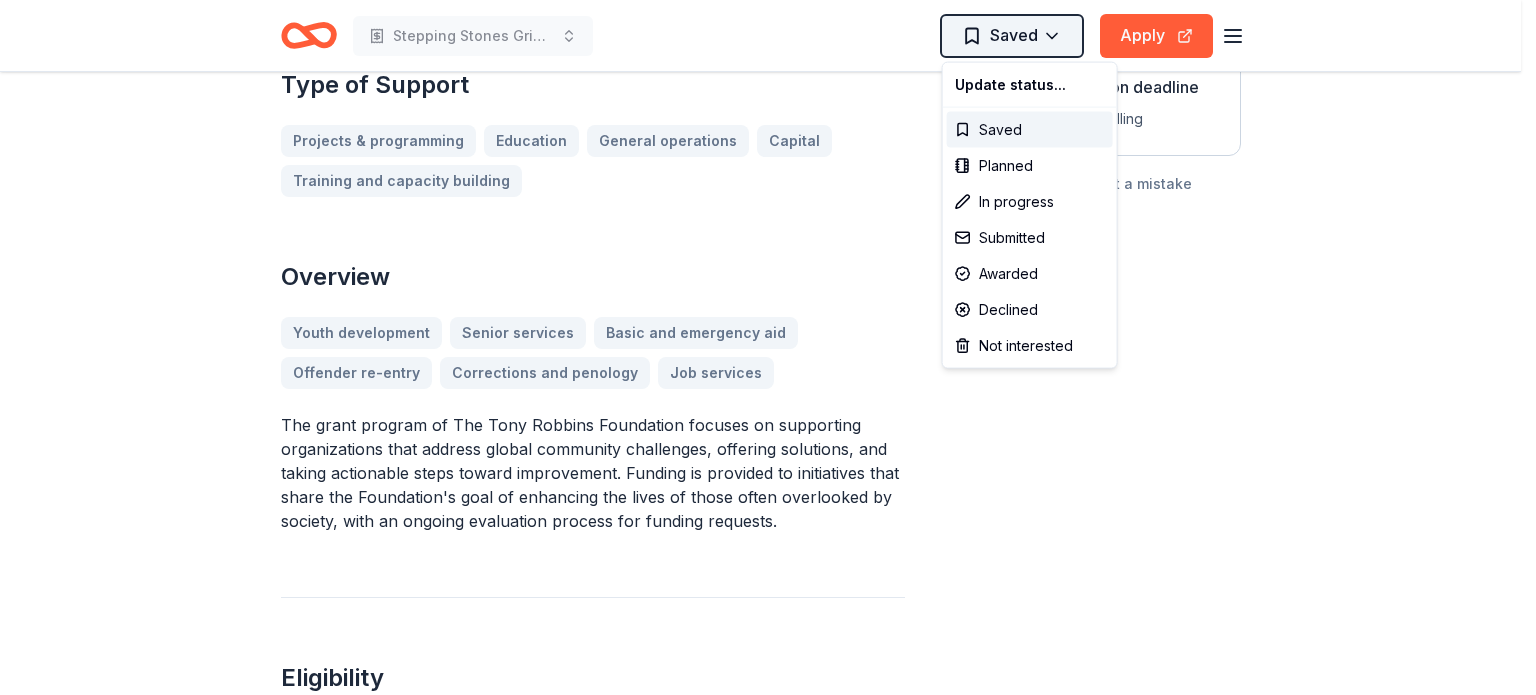 click on "Stepping Stones Grief Support Program Saved Apply Tony Robbins Foundation Grant From   [PERSON] Foundation (The [PERSON] Foundation) The [PERSON] Foundation is dedicated to empowering individuals and organizations to significantly improve the quality of life for youth, seniors, the hungry, homeless, and imprisoned populations. It aims to achieve positive changes through the combined efforts of its staff, donors, and international volunteers. Type of Support Projects & programming Education General operations Capital Training and capacity building Overview Youth development Senior services Basic and emergency aid Offender re-entry Corrections and penology Job services Eligibility Organization's Location Global Program Location Global Organization Type 501(c)(3) Nonprofit 501(c)(3) nonprofit organizations International organizations with government-recognized nonprofit status Other
Have been active for at least one fiscal year
Possess valid tax documentation
Ineligibility Share Apply +  8" at bounding box center (768, -53) 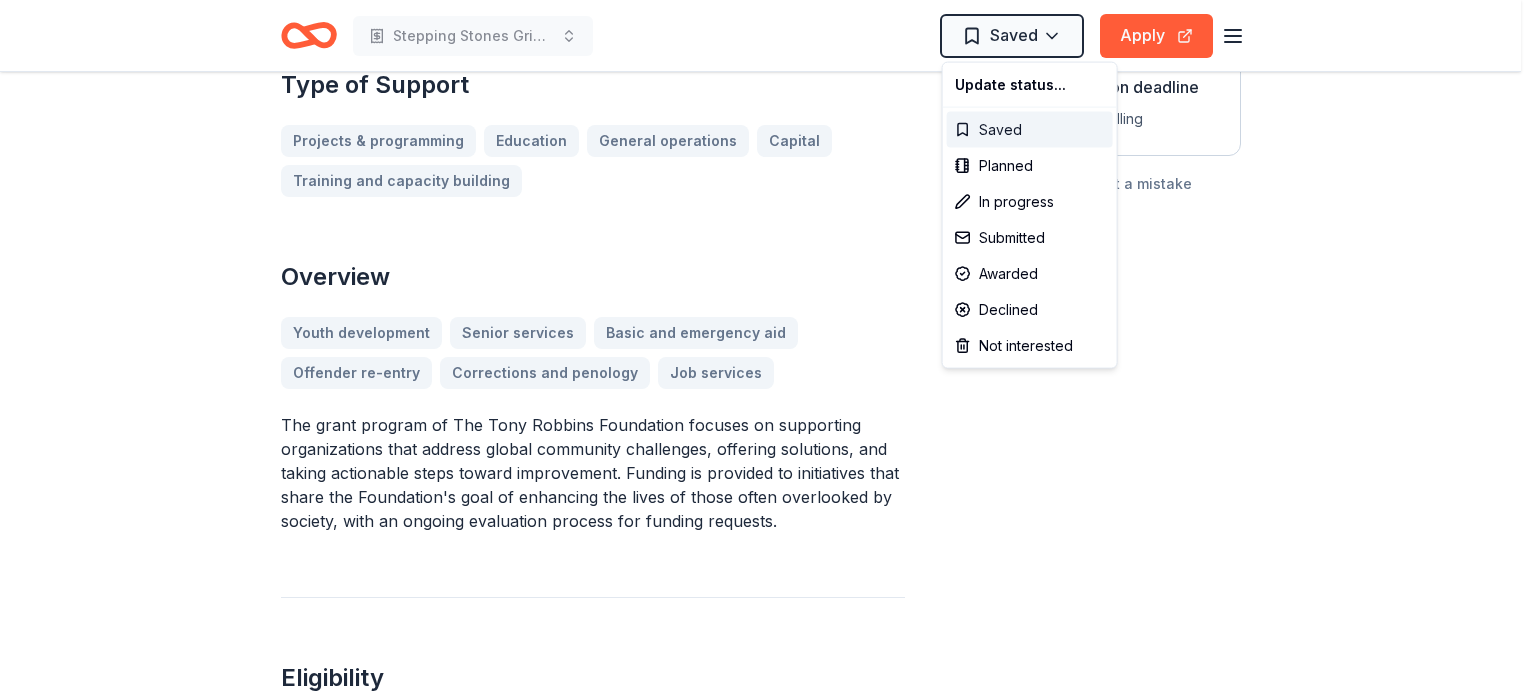 click on "Saved" at bounding box center [1030, 130] 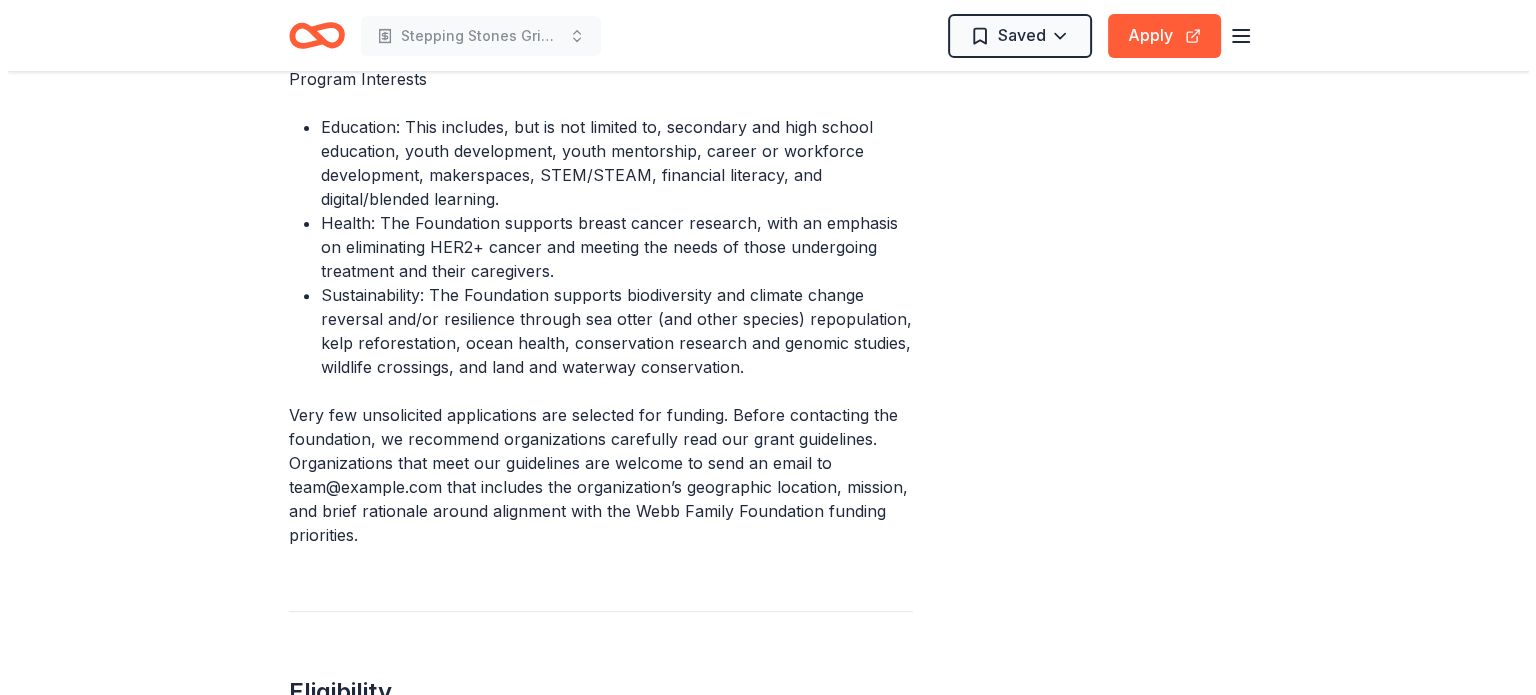 scroll, scrollTop: 400, scrollLeft: 0, axis: vertical 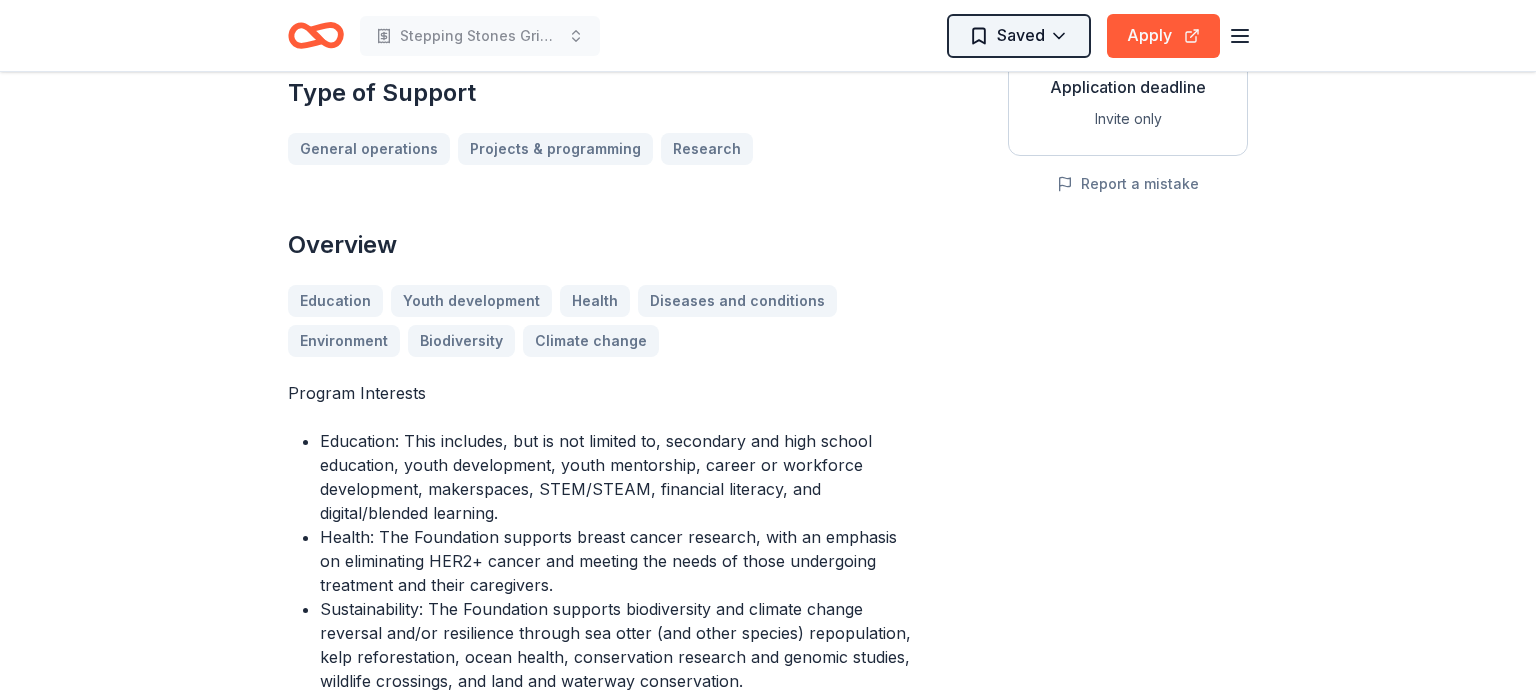 click on "Stepping Stones Grief Support Program Saved Apply The Webb Family Foundation Grant From   The Webb Family Foundation The Webb Family Foundation supports education, health, and sustainability as a path toward helping people persevere and the planet thrive. We leverage the full assets of the Foundation to amplify our impact. Type of Support General operations Projects & programming Research Overview Education Youth development Health Diseases and conditions Environment Biodiversity Climate change Program Interests
Education: This includes, but is not limited to, secondary and high school education, youth development, youth mentorship, career or workforce development, makerspaces, STEM/STEAM, financial literacy, and digital/blended learning.
Health: The Foundation supports breast cancer research, with an emphasis on eliminating HER2+ cancer and meeting the needs of those undergoing treatment and their caregivers.
Eligibility Organization's Location [COUNTRY] Program Location Organization Type 501(c)(3)   ." at bounding box center (768, -53) 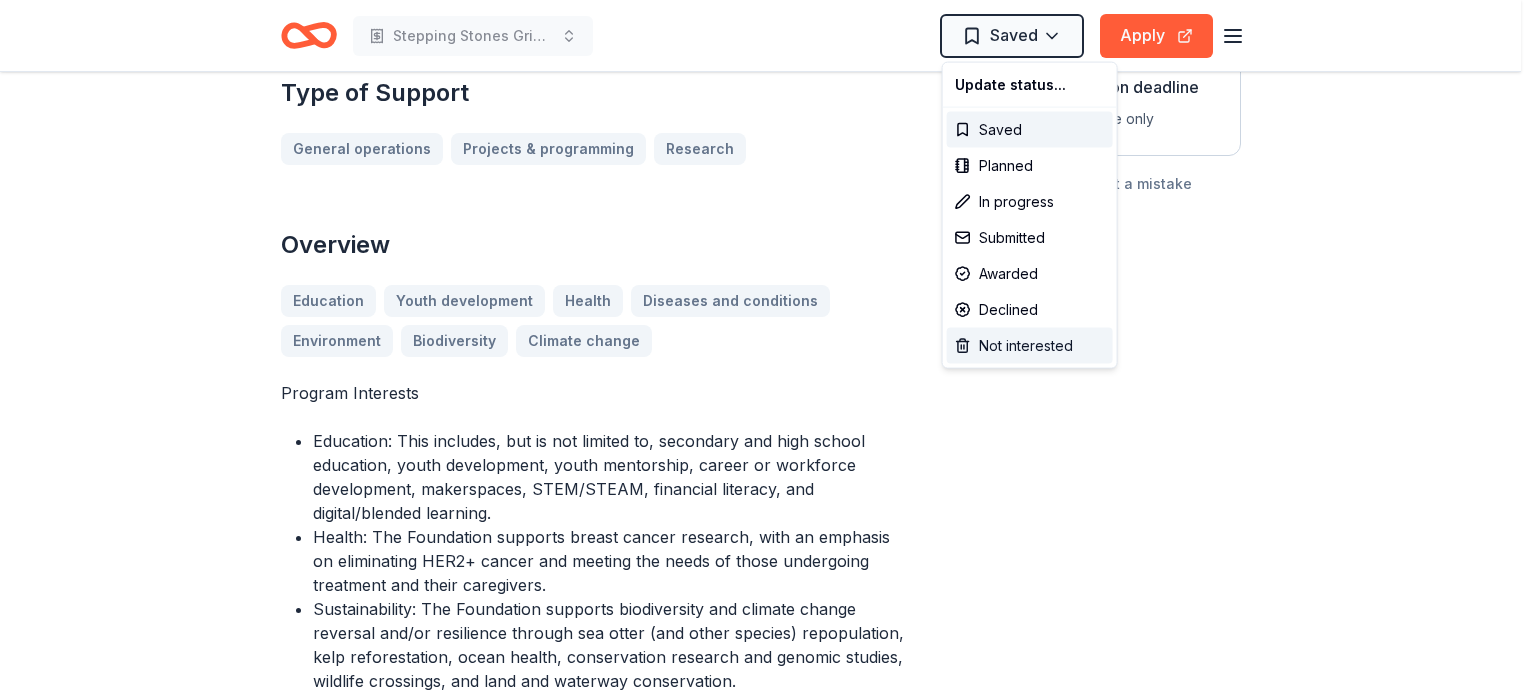 click on "Not interested" at bounding box center [1030, 346] 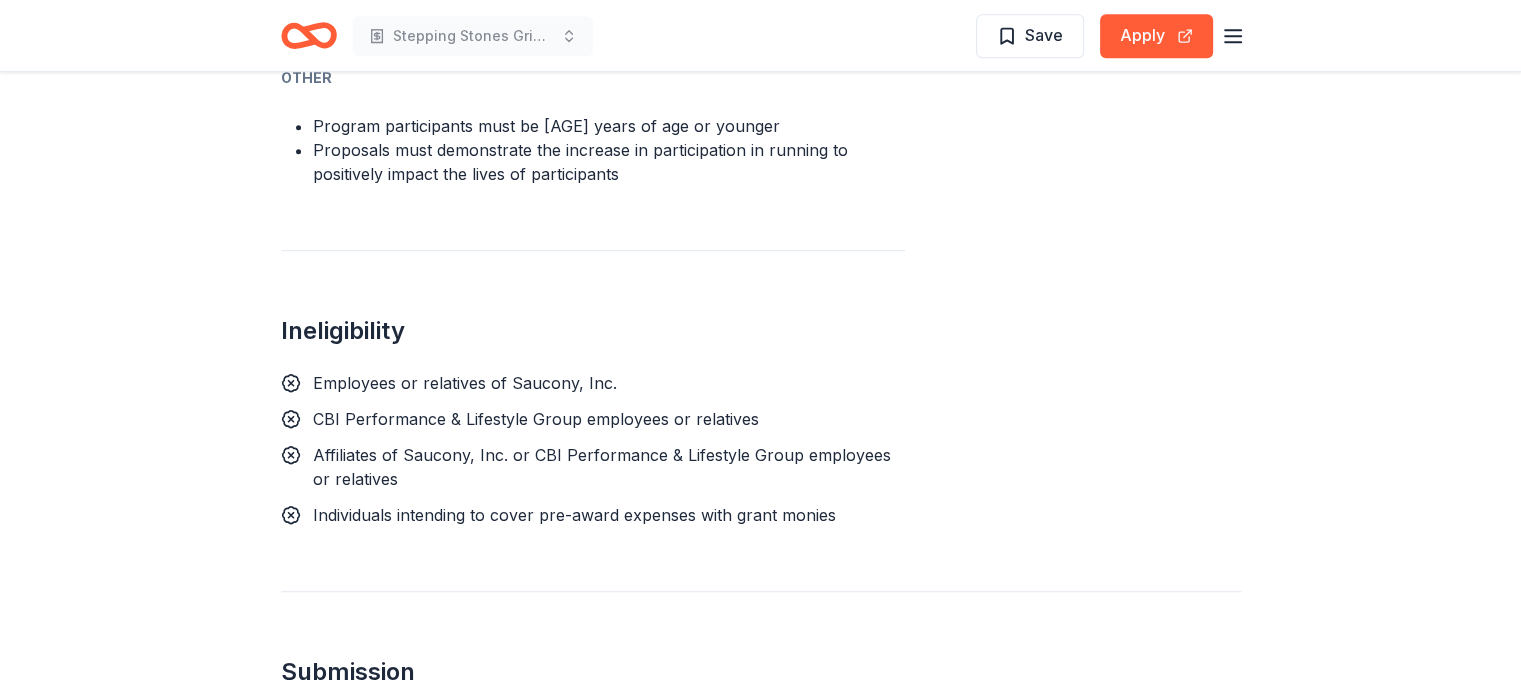 scroll, scrollTop: 700, scrollLeft: 0, axis: vertical 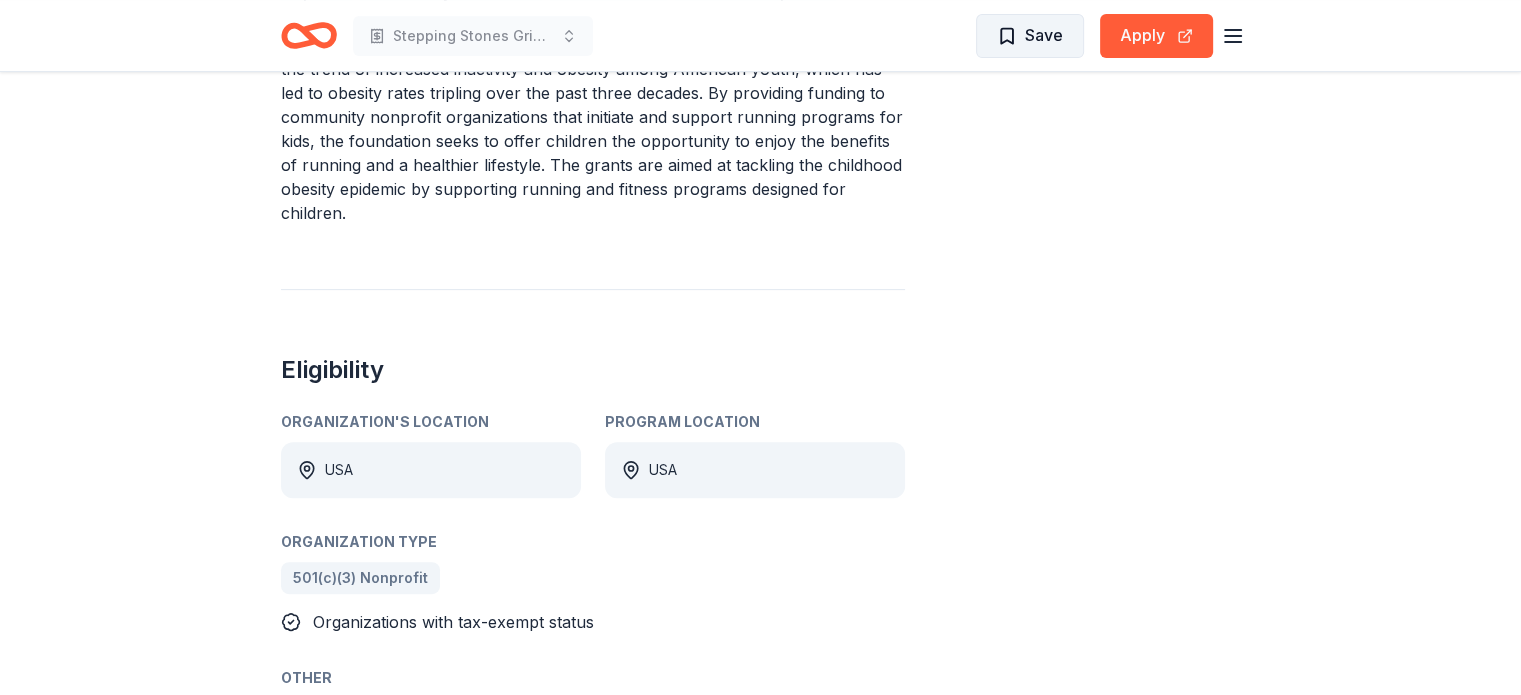 click on "Save" at bounding box center (1044, 35) 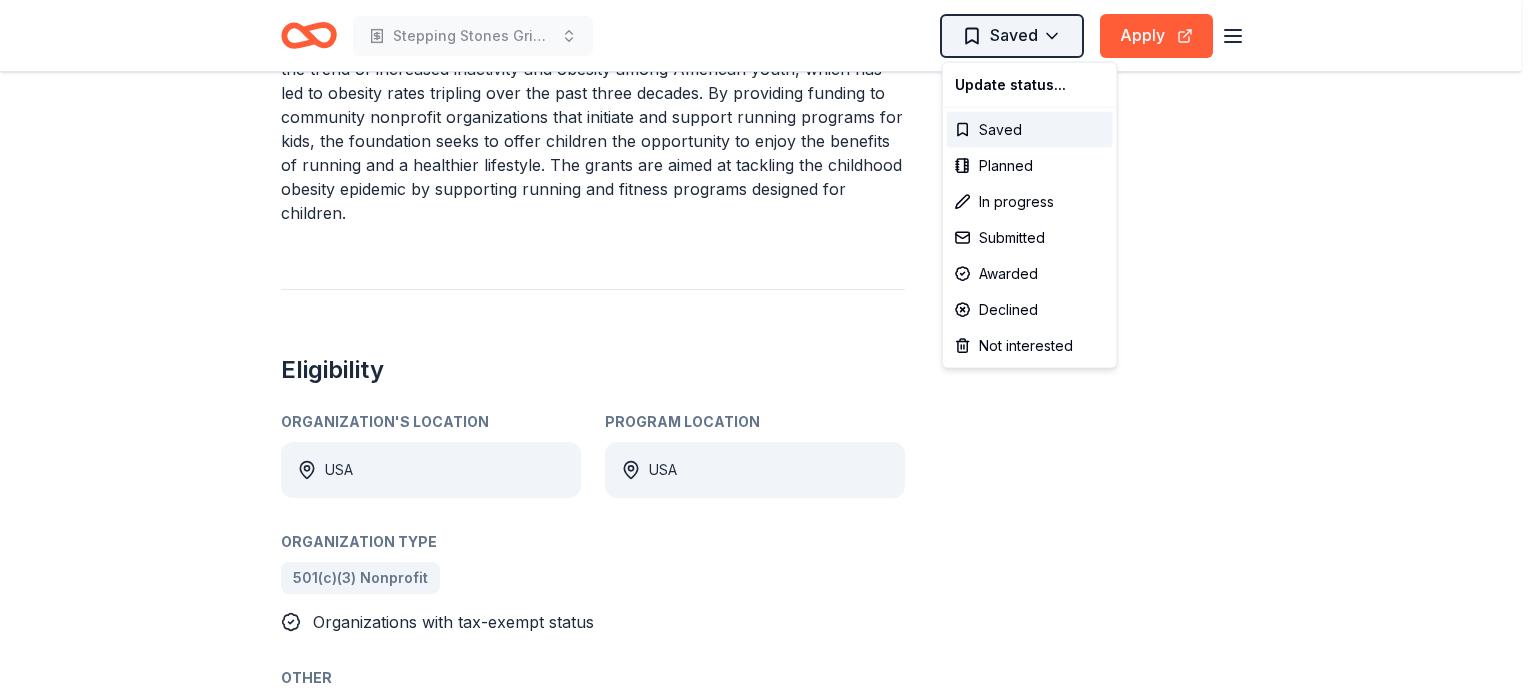 click on "Stepping Stones Grief Support Program Saved Apply Run for Good Grant From   Saucony Run for Good Foundation The Saucony Run For Good Foundation is committed to improving the lives of children by helping to prevent and reduce childhood obesity. It aims to inform the public about its cause and prevention and provide funding to optimize the impact and success of community organizations that promote running and healthy lifestyle programs for youth. Type of Support Projects & programming Education General operations Overview Sports Community recreation Public health Youth development Eligibility Organization's Location USA Program Location USA Organization Type 501(c)(3) Nonprofit Organizations with tax-exempt status Other
Program participants must be 18 years of age or younger
Proposals must demonstrate the increase in participation in running to positively impact the lives of participants
Ineligibility Employees or relatives of Saucony, Inc. CBI Performance & Lifestyle Group employees or relatives Share" at bounding box center (768, -353) 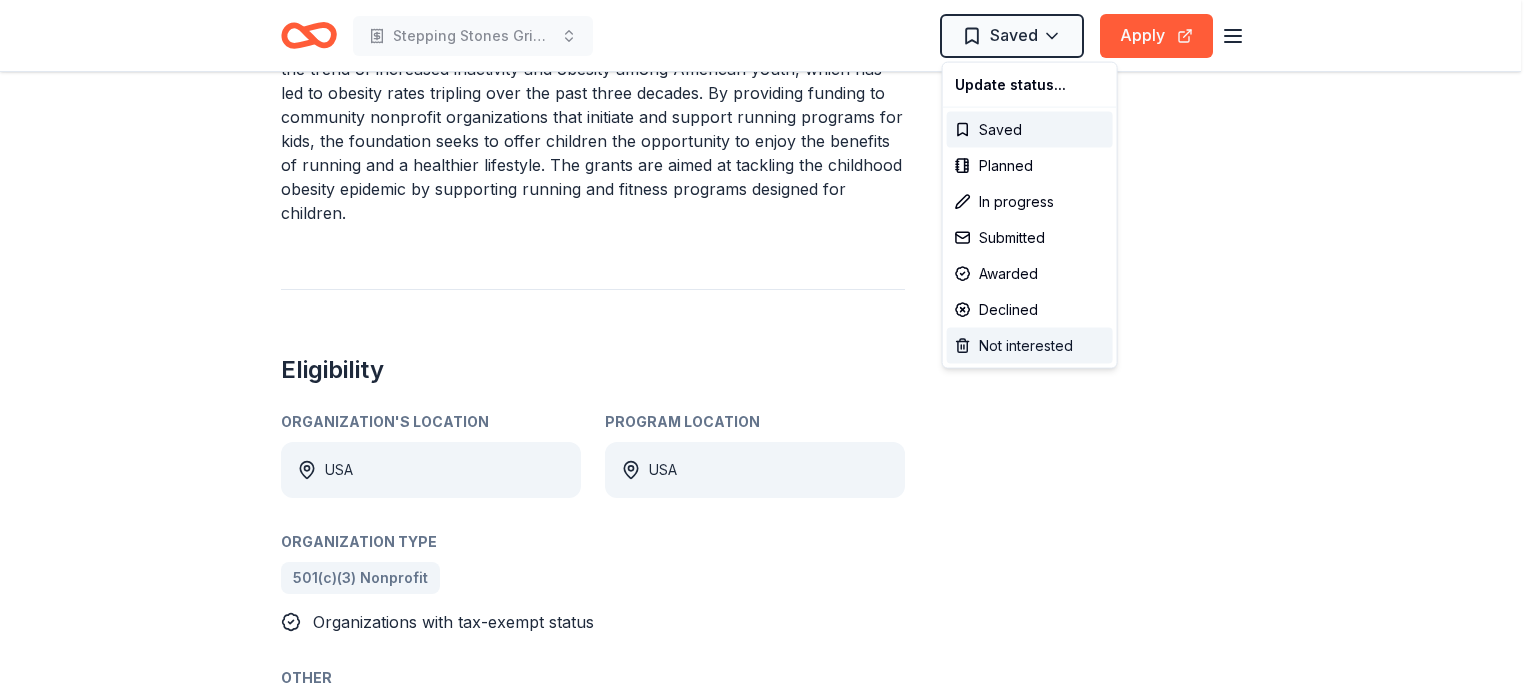 click on "Not interested" at bounding box center [1030, 346] 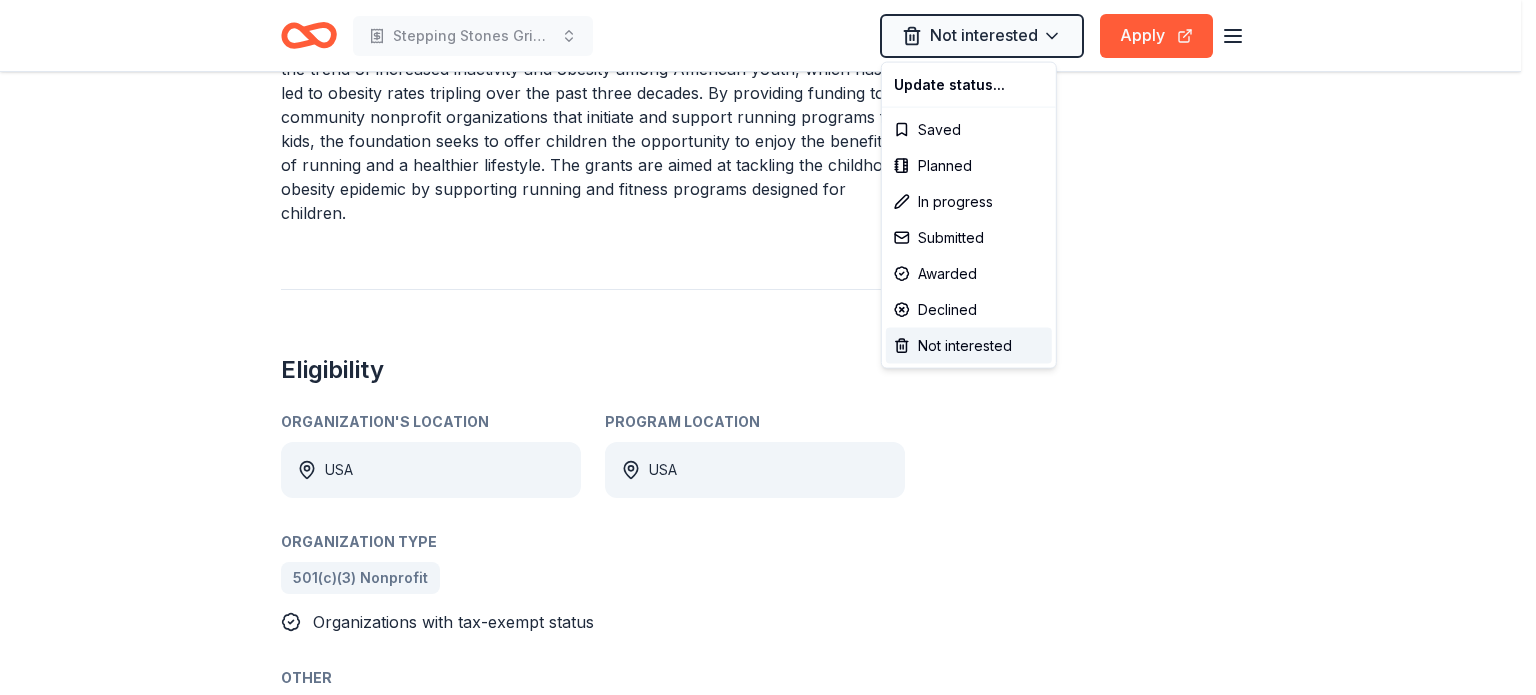 click on "Stepping Stones Grief Support Program Not interested Apply Run for Good Grant From   Saucony Run for Good Foundation The Saucony Run For Good Foundation is committed to improving the lives of children by helping to prevent and reduce childhood obesity. It aims to inform the public about its cause and prevention and provide funding to optimize the impact and success of community organizations that promote running and healthy lifestyle programs for youth. Type of Support Projects & programming Education General operations Overview Sports Community recreation Public health Youth development Eligibility Organization's Location USA Program Location USA Organization Type 501(c)(3) Nonprofit Organizations with tax-exempt status Other
Program participants must be 18 years of age or younger
Proposals must demonstrate the increase in participation in running to positively impact the lives of participants
Ineligibility Employees or relatives of Saucony, Inc. CBI Performance & Lifestyle Group employees or relatives" at bounding box center (768, -353) 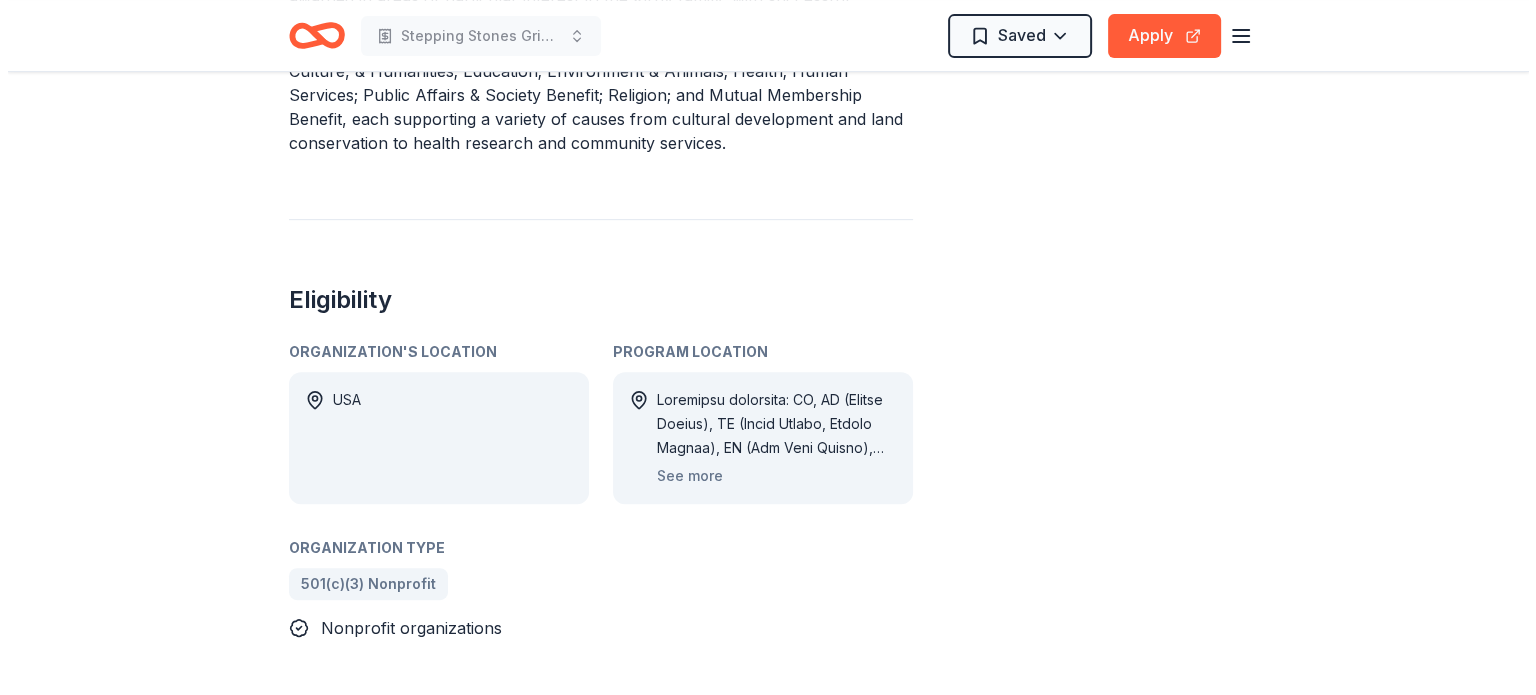 scroll, scrollTop: 900, scrollLeft: 0, axis: vertical 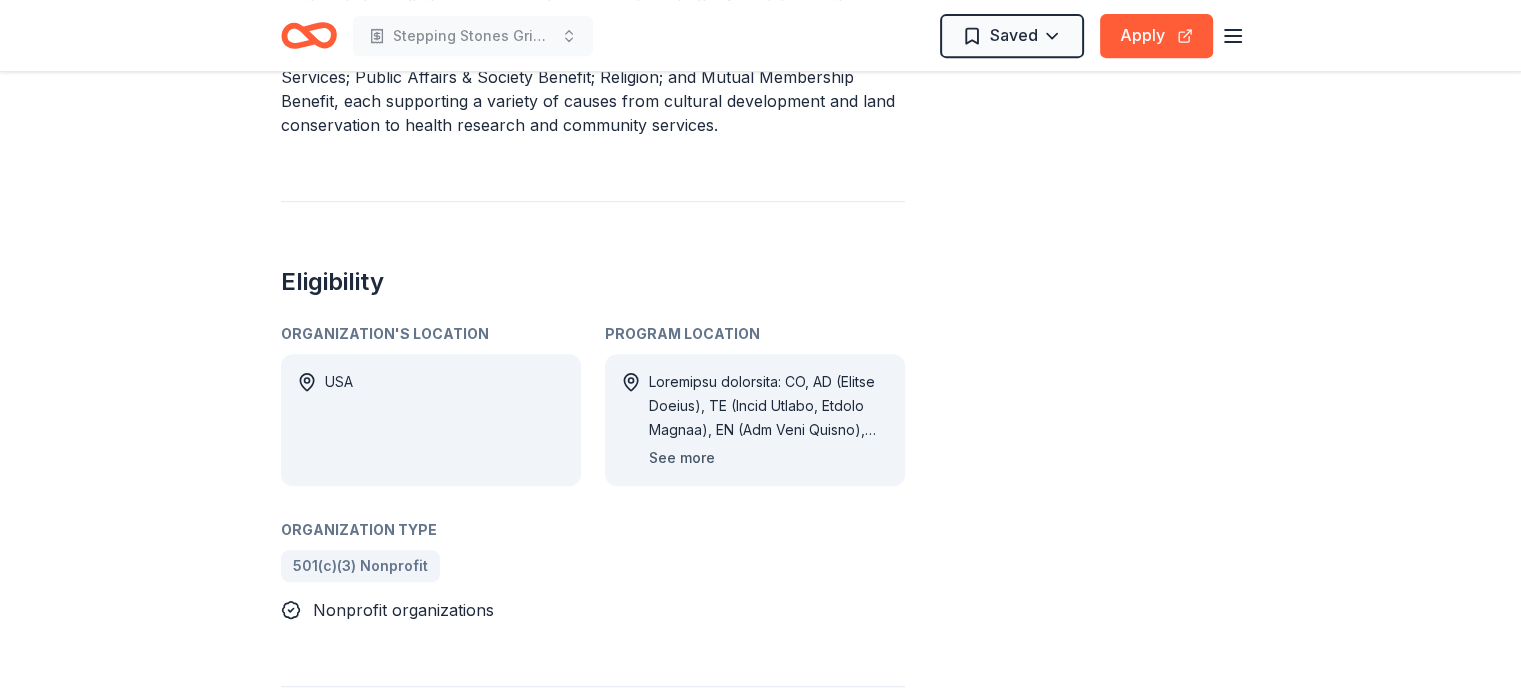 click on "See more" at bounding box center [682, 458] 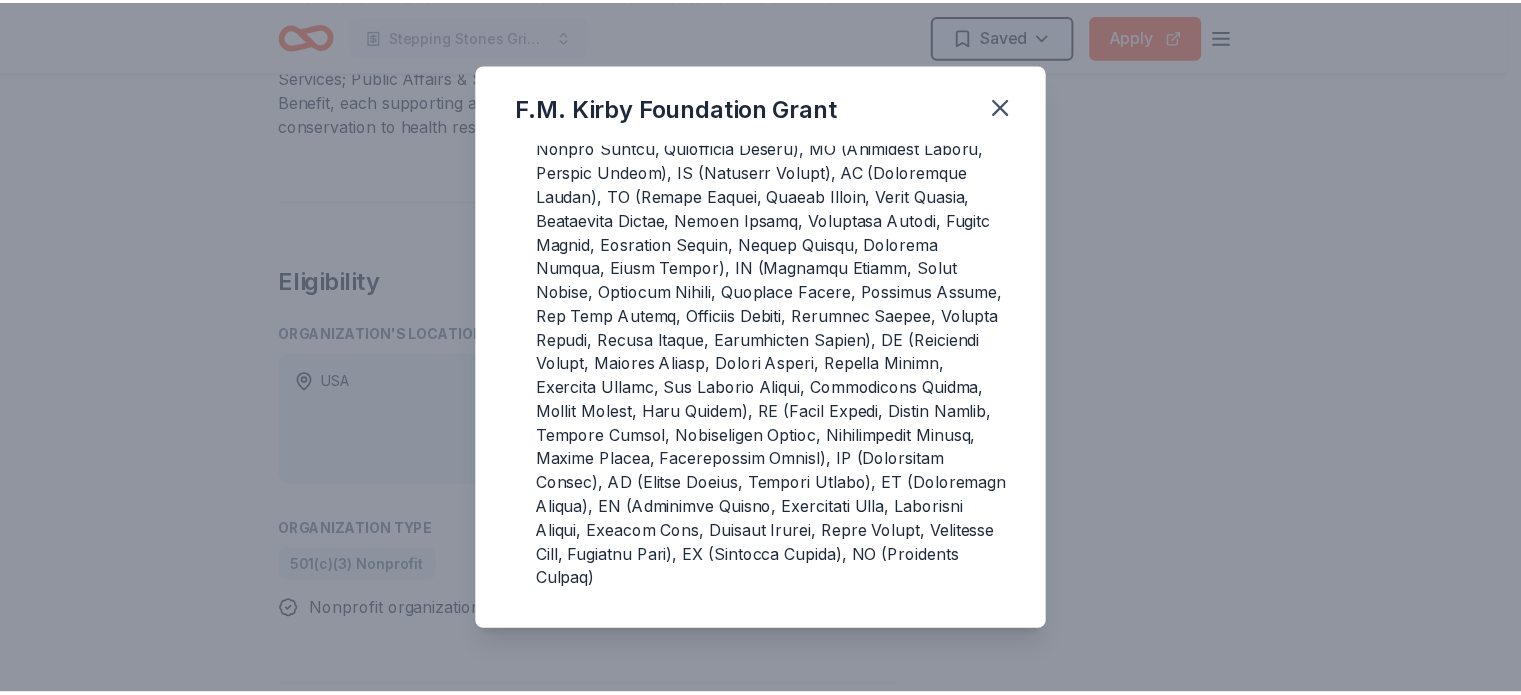 scroll, scrollTop: 0, scrollLeft: 0, axis: both 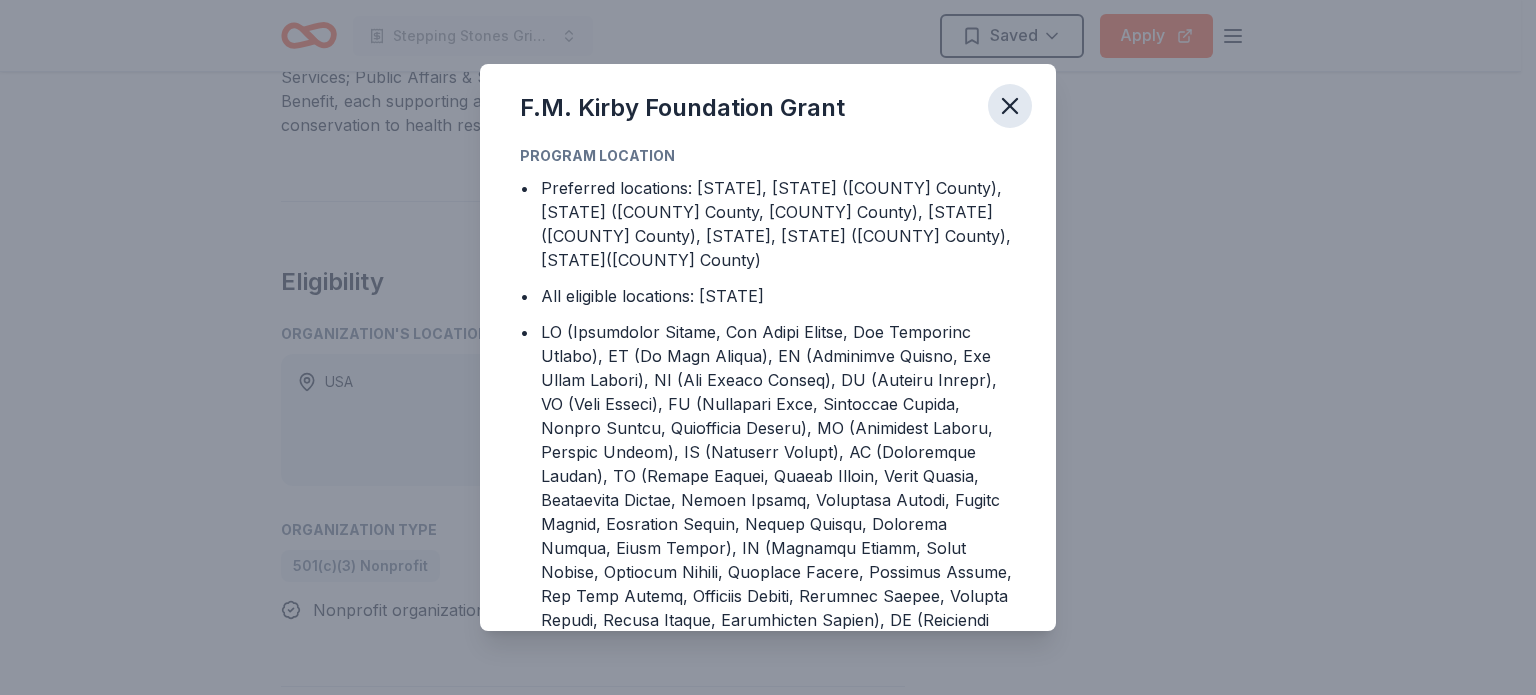 click 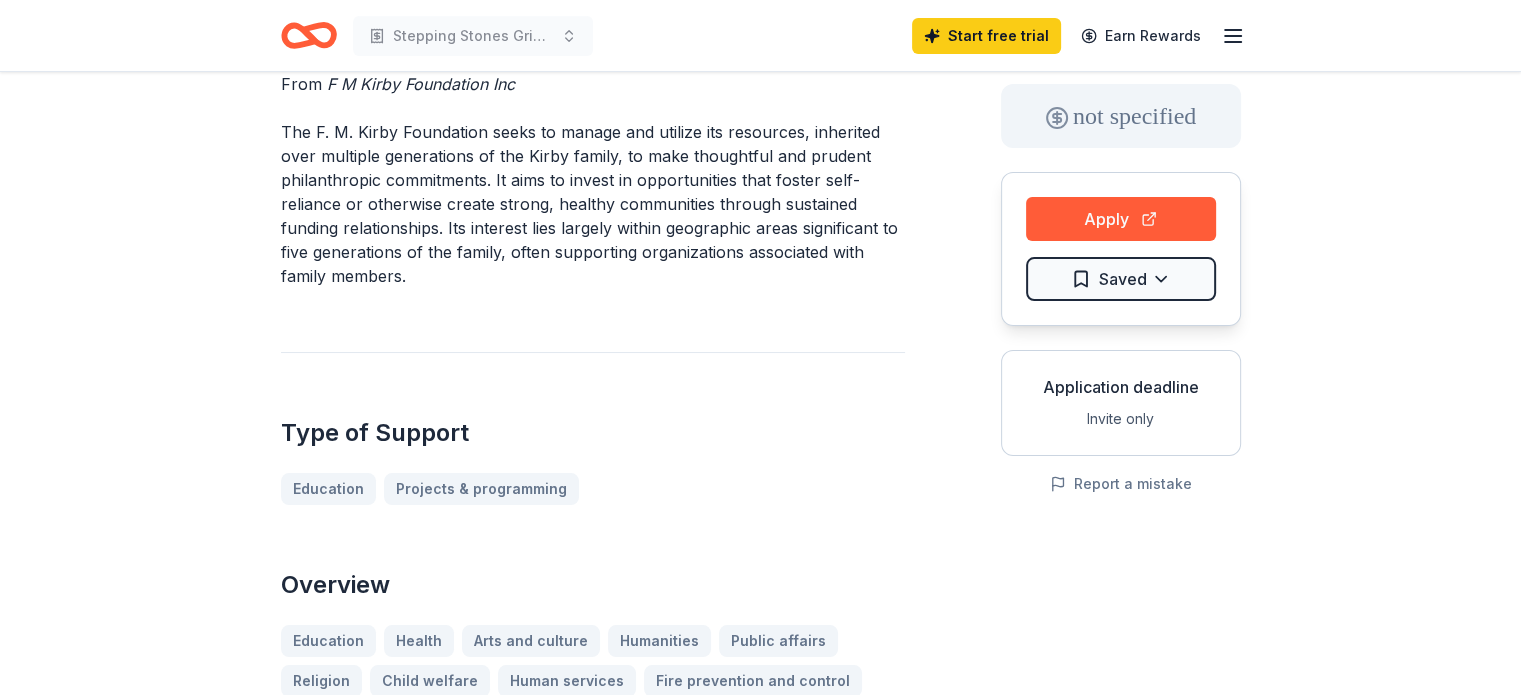 scroll, scrollTop: 0, scrollLeft: 0, axis: both 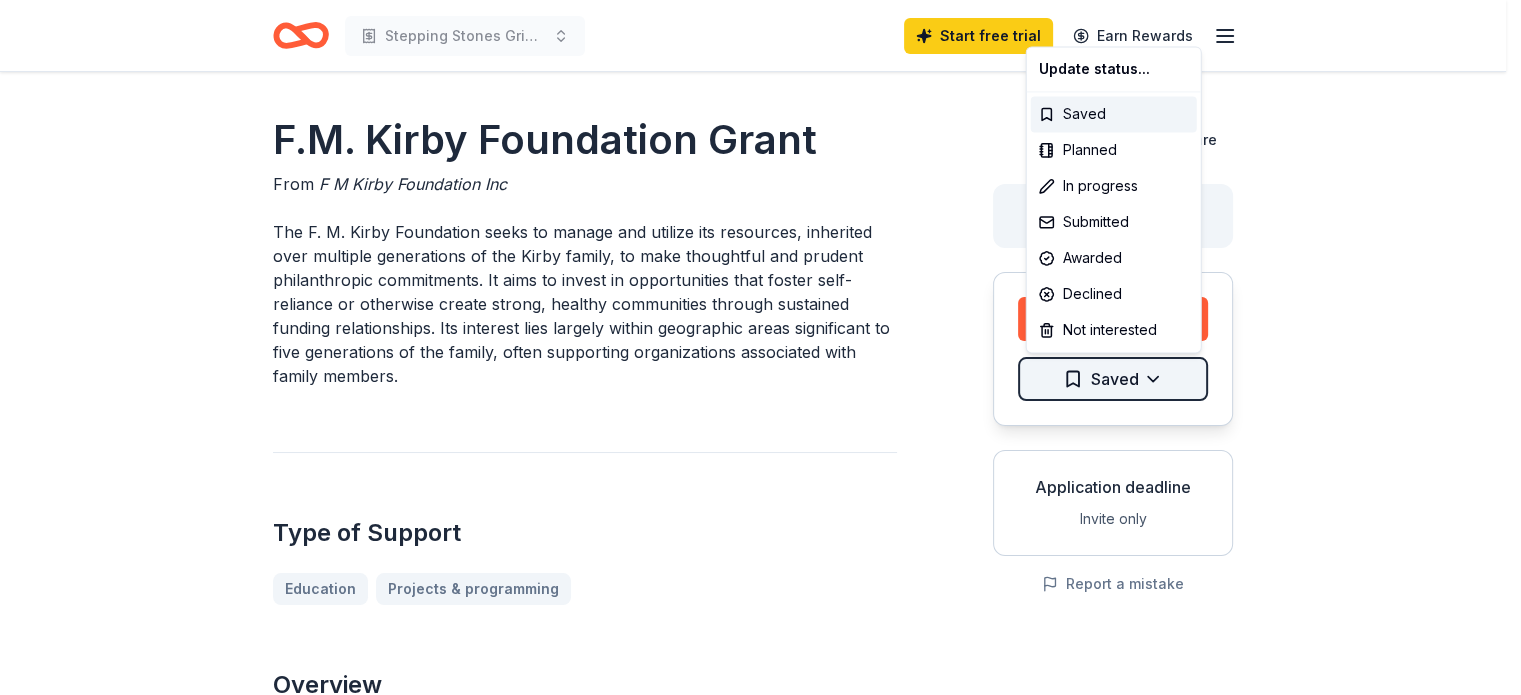 click on "Stepping Stones Grief Support Program Start free  trial Earn Rewards F.M. Kirby Foundation Grant From   F M Kirby Foundation Inc The F. M. Kirby Foundation seeks to manage and utilize its resources, inherited over multiple generations of the Kirby family, to make thoughtful and prudent philanthropic commitments. It aims to invest in opportunities that foster self-reliance or otherwise create strong, healthy communities through sustained funding relationships. Its interest lies largely within geographic areas significant to five generations of the family, often supporting organizations associated with family members. Type of Support Education Projects & programming Overview Education Health Arts and culture Humanities Public affairs Religion Child welfare Human services Fire prevention and control Eligibility Organization's Location [COUNTRY] Program Location See more Organization Type 501(c)(3) Nonprofit Nonprofit organizations Ineligibility Individuals Entities seeking loans Share not specified Apply Saved Rolling" at bounding box center (760, 347) 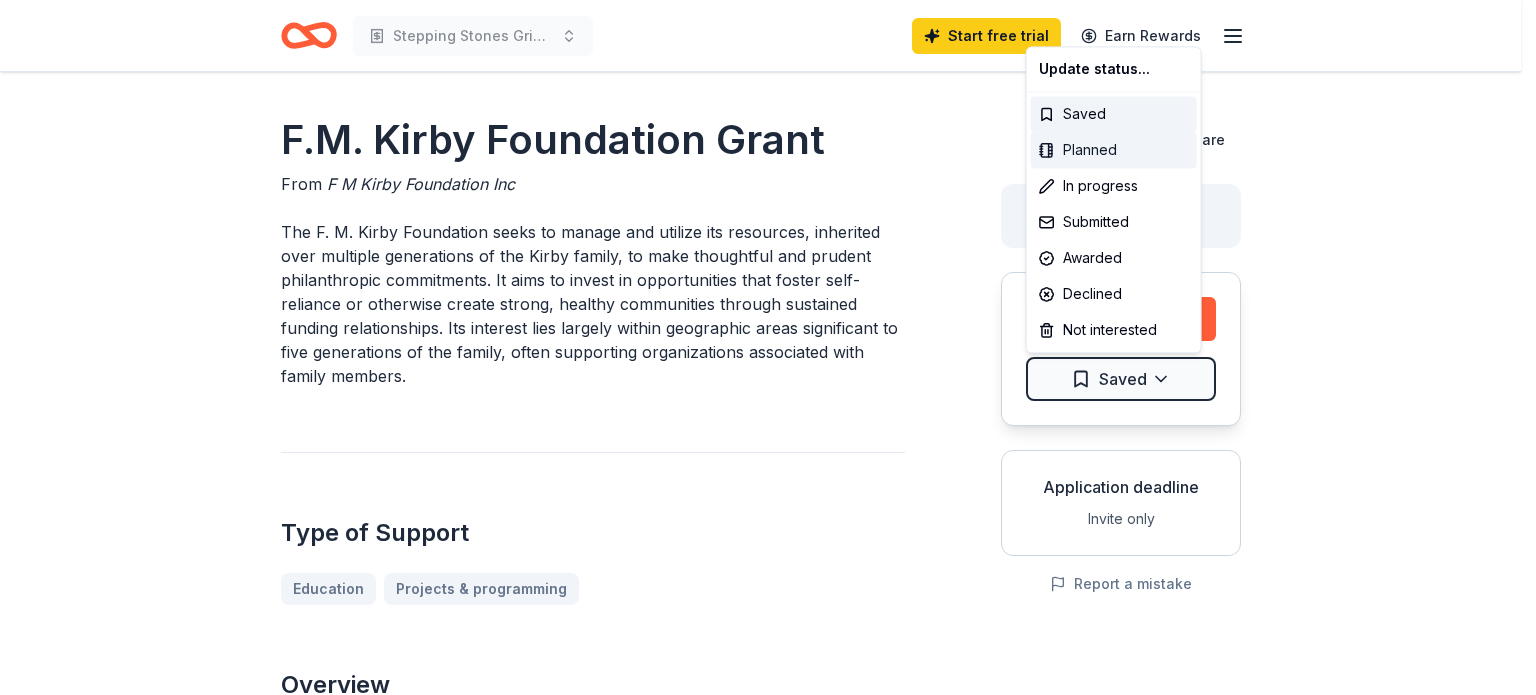 click on "Planned" at bounding box center (1114, 150) 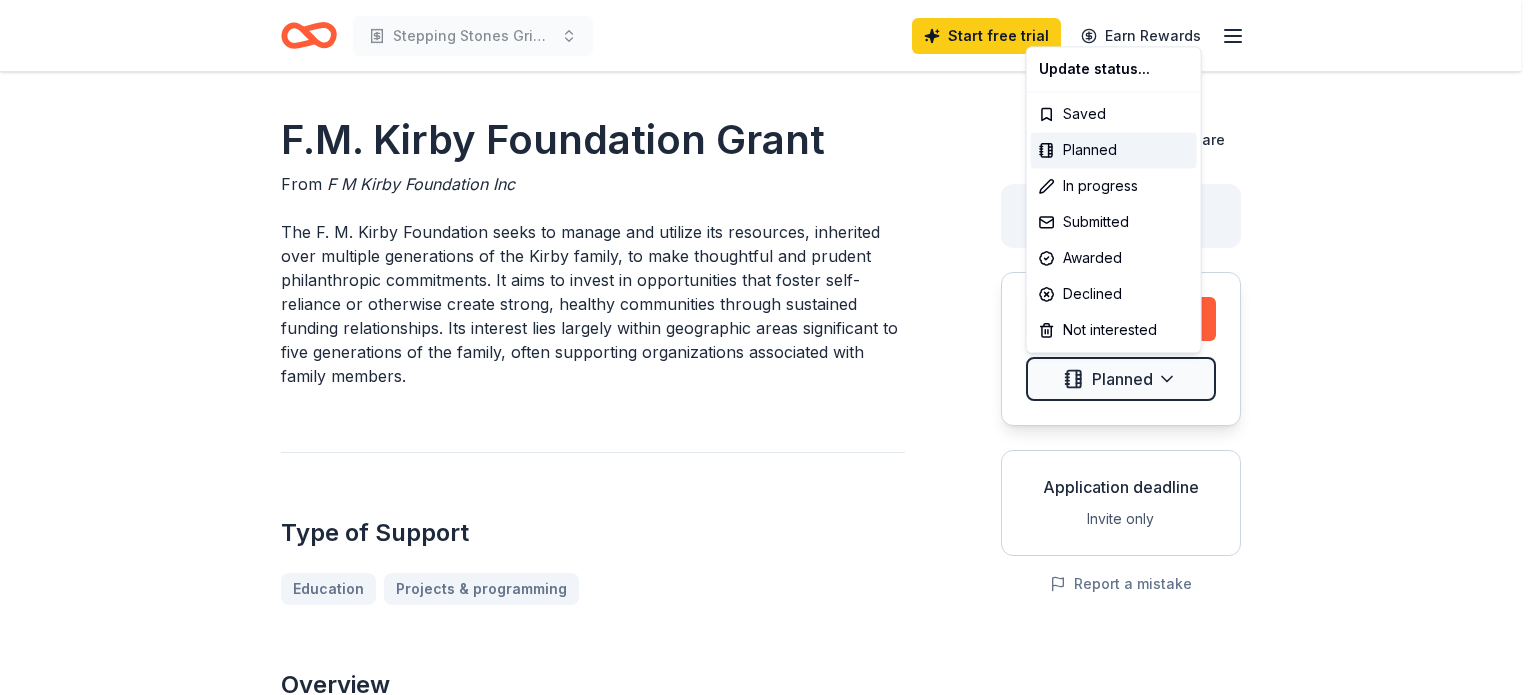 click on "Stepping Stones Grief Support Program Start free  trial Earn Rewards F.M. Kirby Foundation Grant From   F M Kirby Foundation Inc The F. M. Kirby Foundation seeks to manage and utilize its resources, inherited over multiple generations of the Kirby family, to make thoughtful and prudent philanthropic commitments. It aims to invest in opportunities that foster self-reliance or otherwise create strong, healthy communities through sustained funding relationships. Its interest lies largely within geographic areas significant to five generations of the family, often supporting organizations associated with family members. Type of Support Education Projects & programming Overview Education Health Arts and culture Humanities Public affairs Religion Child welfare Human services Fire prevention and control Eligibility Organization's Location [COUNTRY] Program Location See more Organization Type 501(c)(3) Nonprofit Nonprofit organizations Ineligibility Individuals Entities seeking loans Share not specified Apply Planned +  7" at bounding box center [768, 347] 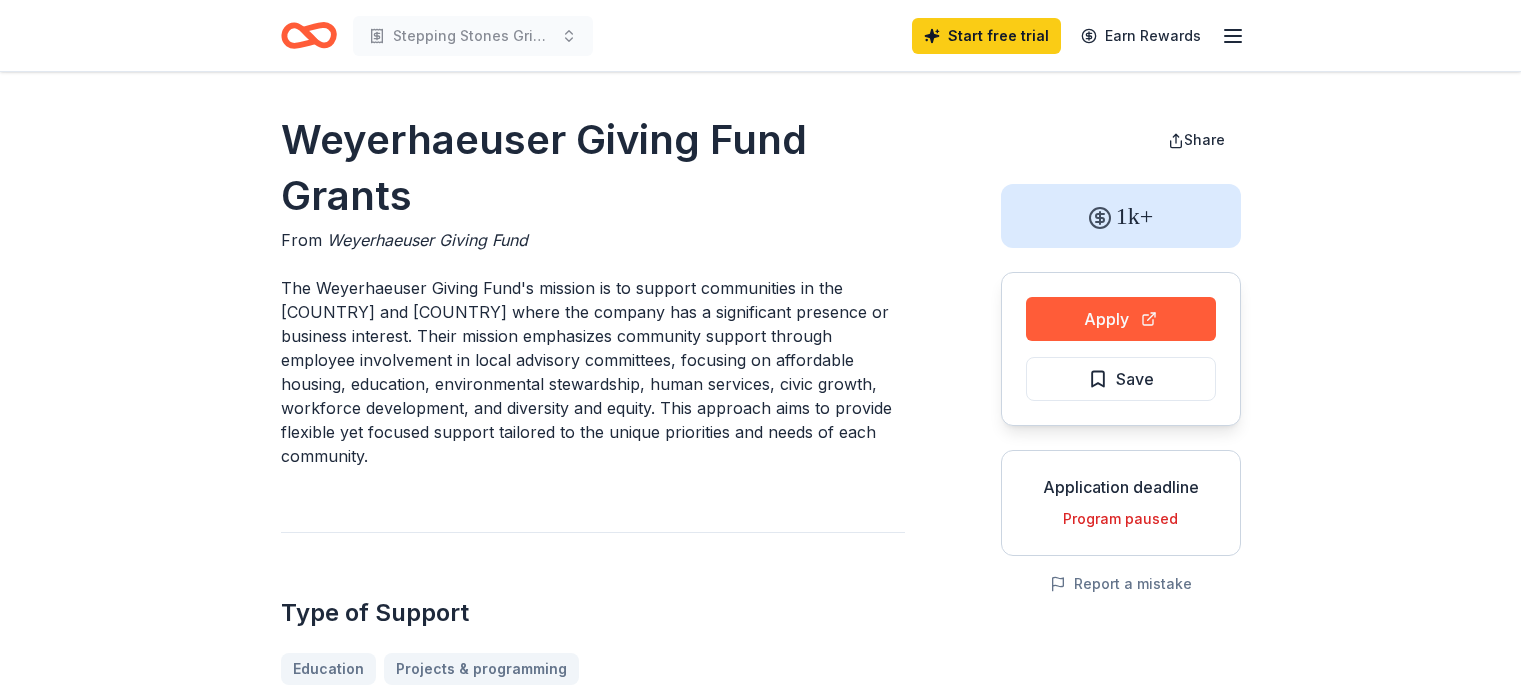 scroll, scrollTop: 0, scrollLeft: 0, axis: both 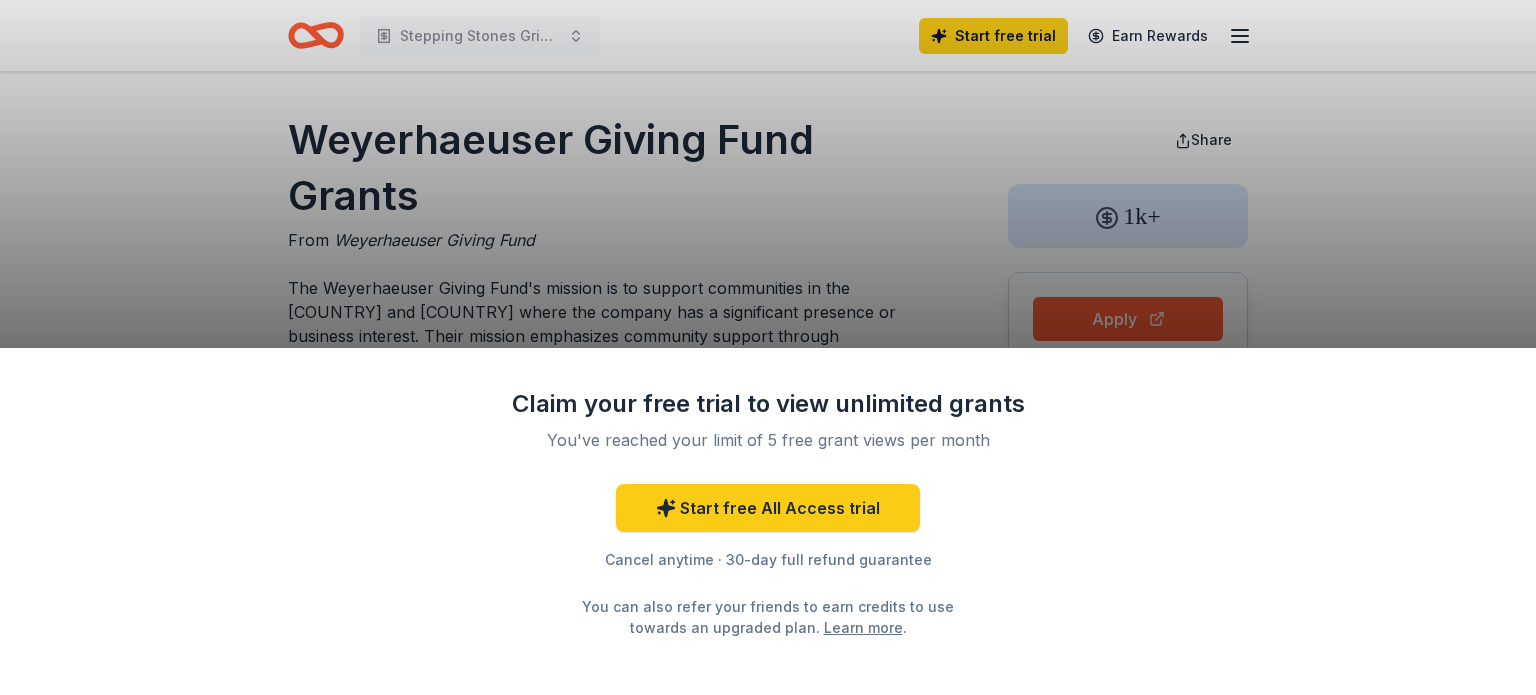 click on "Claim your free trial to view unlimited grants You've reached your limit of 5 free grant views per month Start free All Access trial Cancel anytime · 30-day full refund guarantee You can also refer your friends to earn credits to use towards an upgraded plan.   Learn more ." at bounding box center (768, 347) 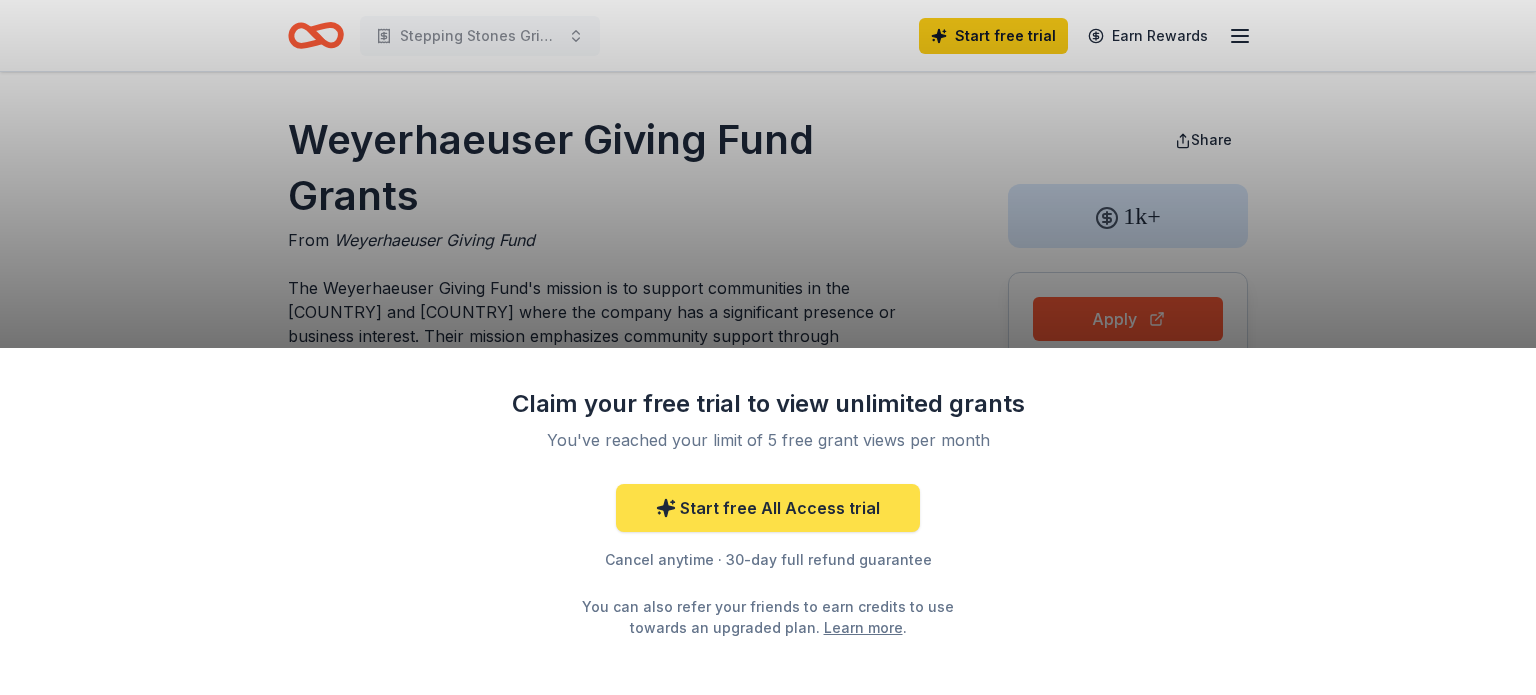 click on "Start free All Access trial" at bounding box center [768, 508] 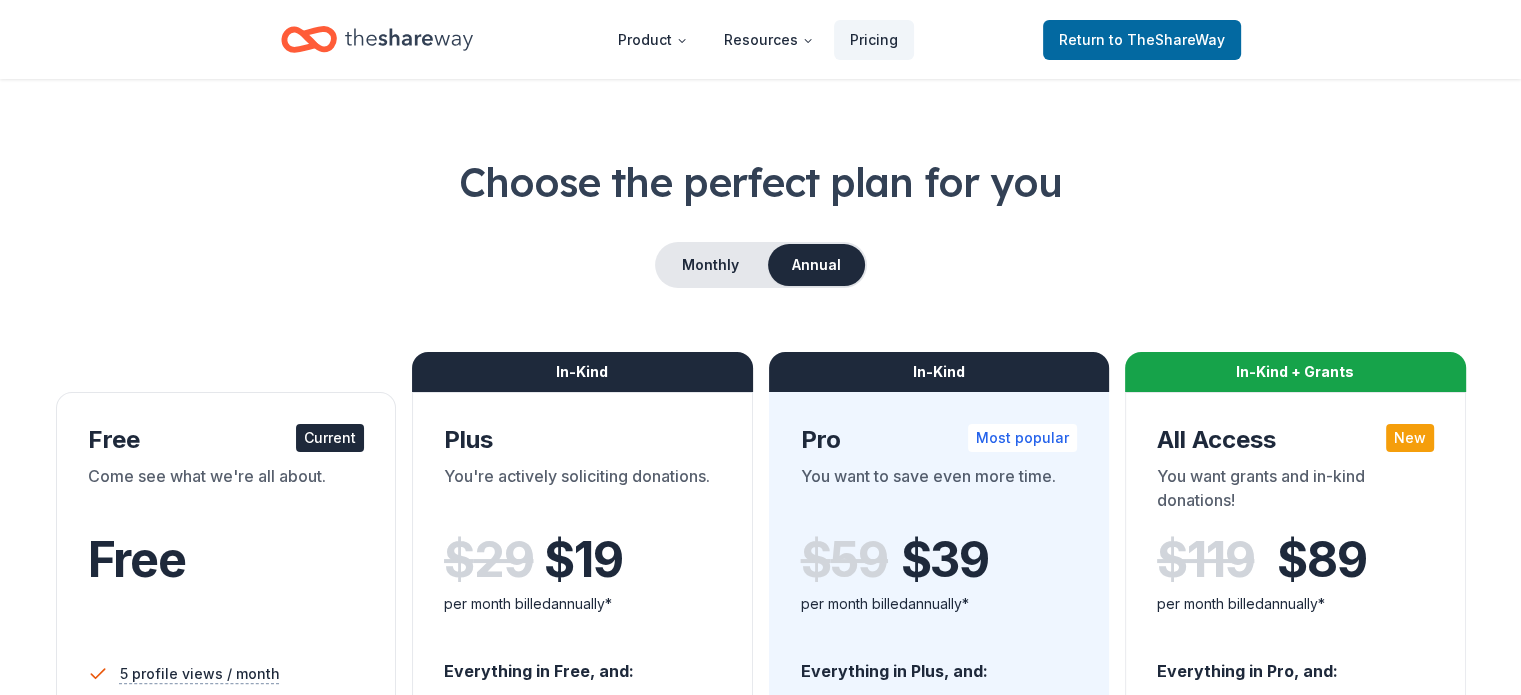 scroll, scrollTop: 0, scrollLeft: 0, axis: both 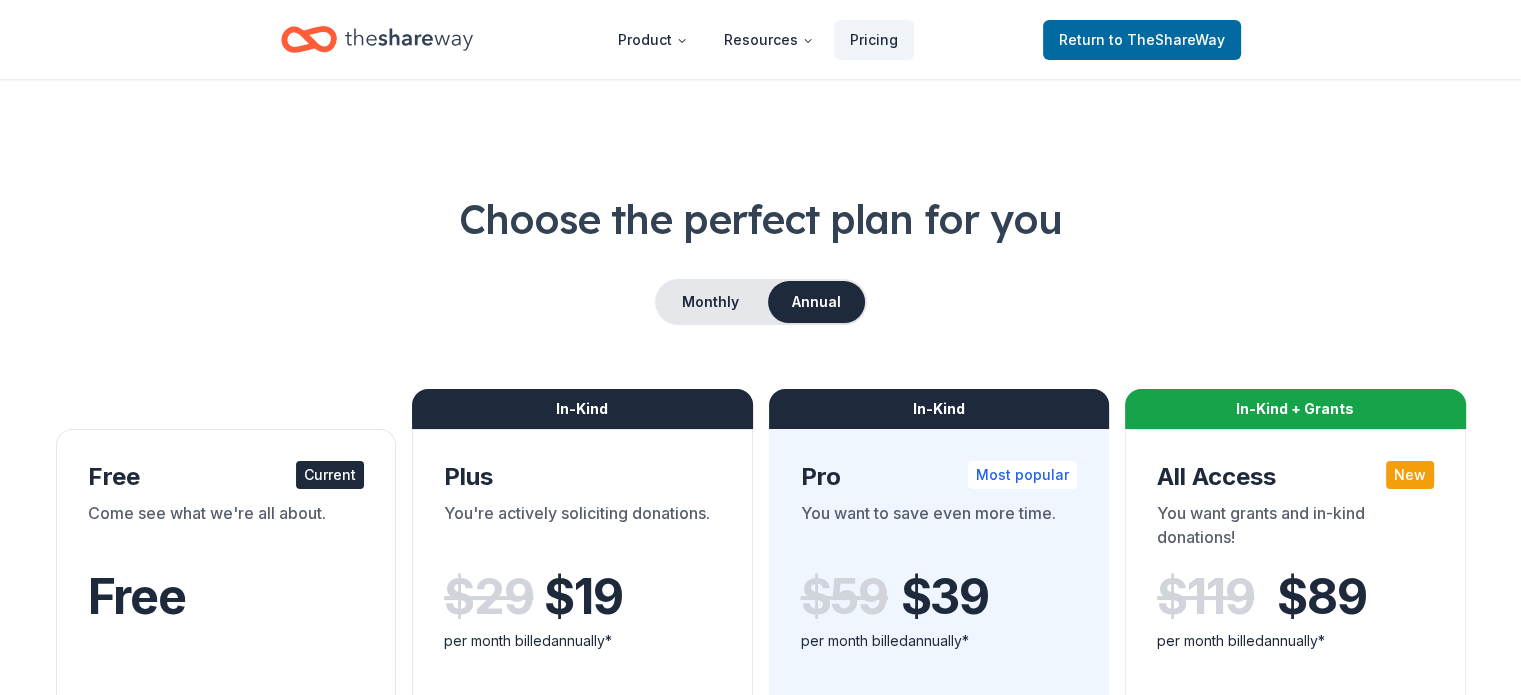 click on "Current" at bounding box center (330, 475) 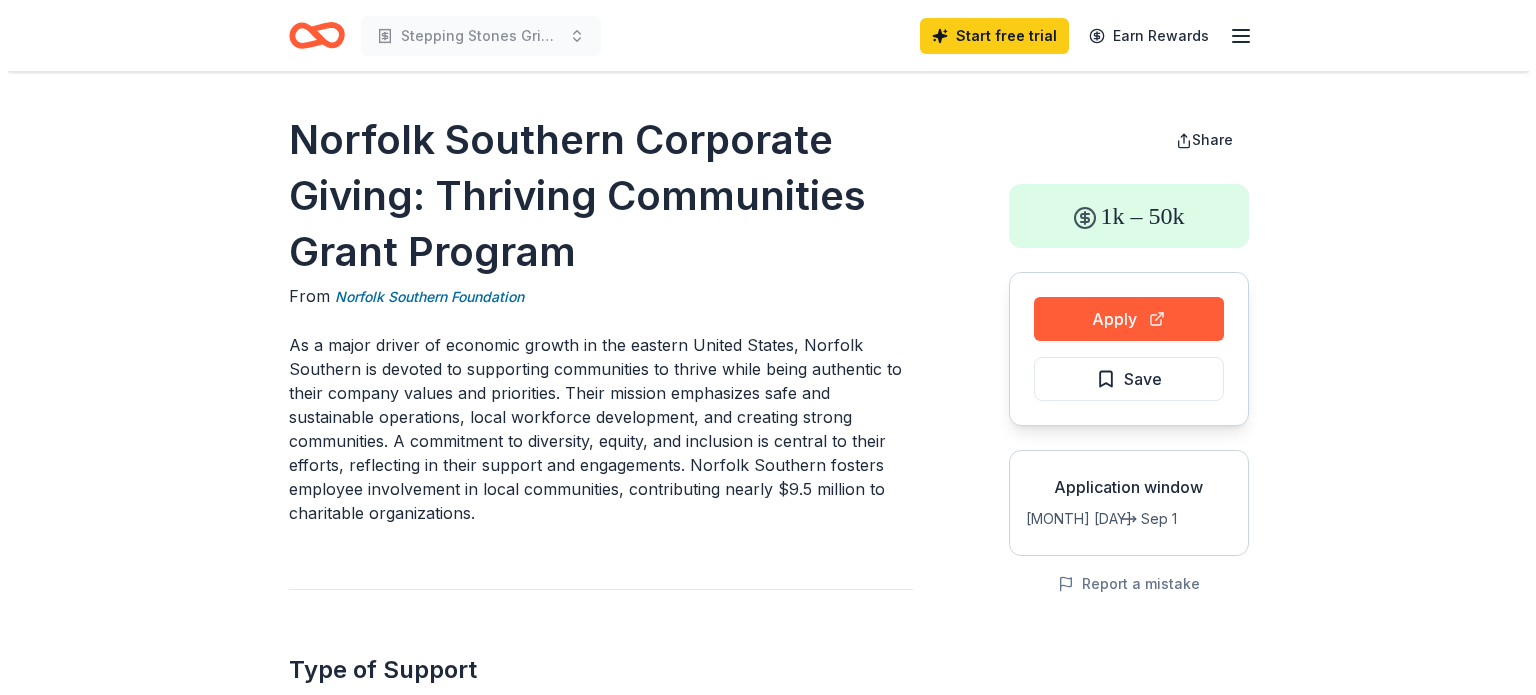 scroll, scrollTop: 0, scrollLeft: 0, axis: both 